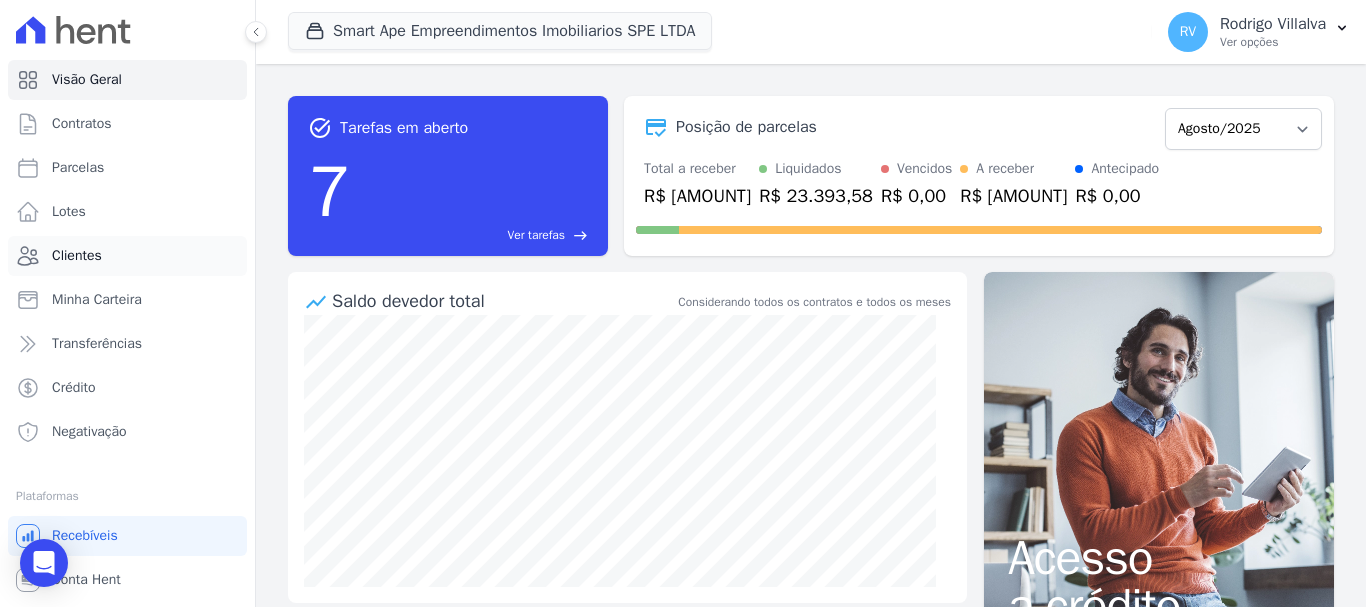 scroll, scrollTop: 0, scrollLeft: 0, axis: both 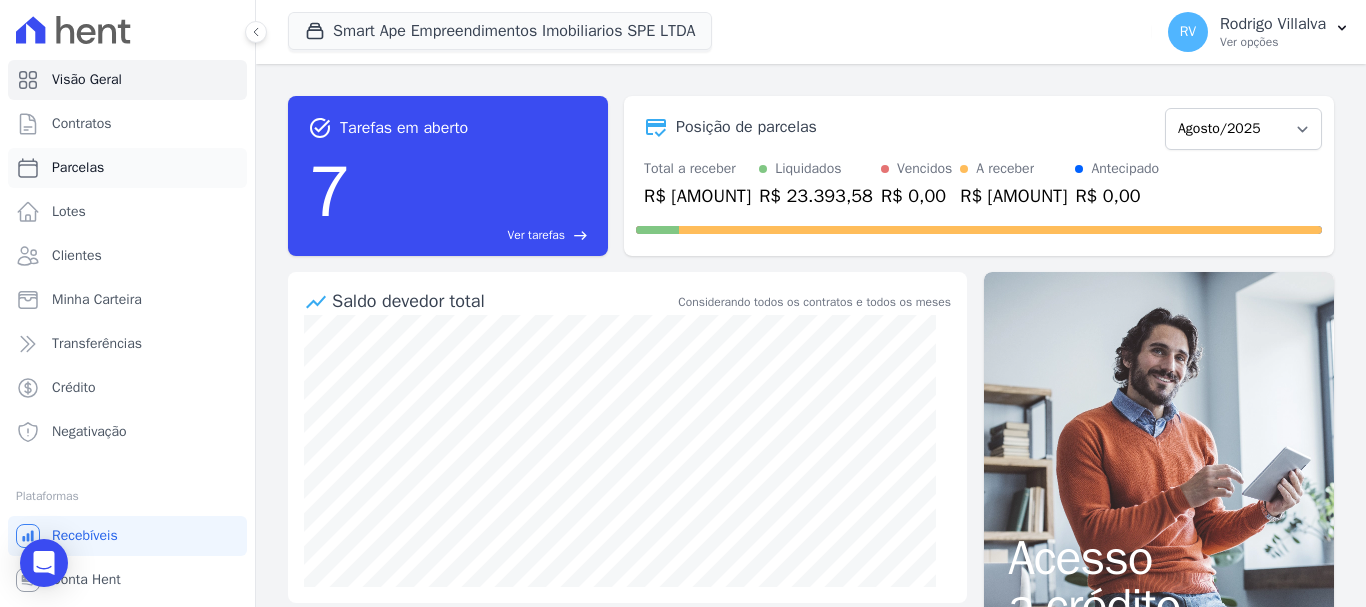 click on "Parcelas" at bounding box center (127, 168) 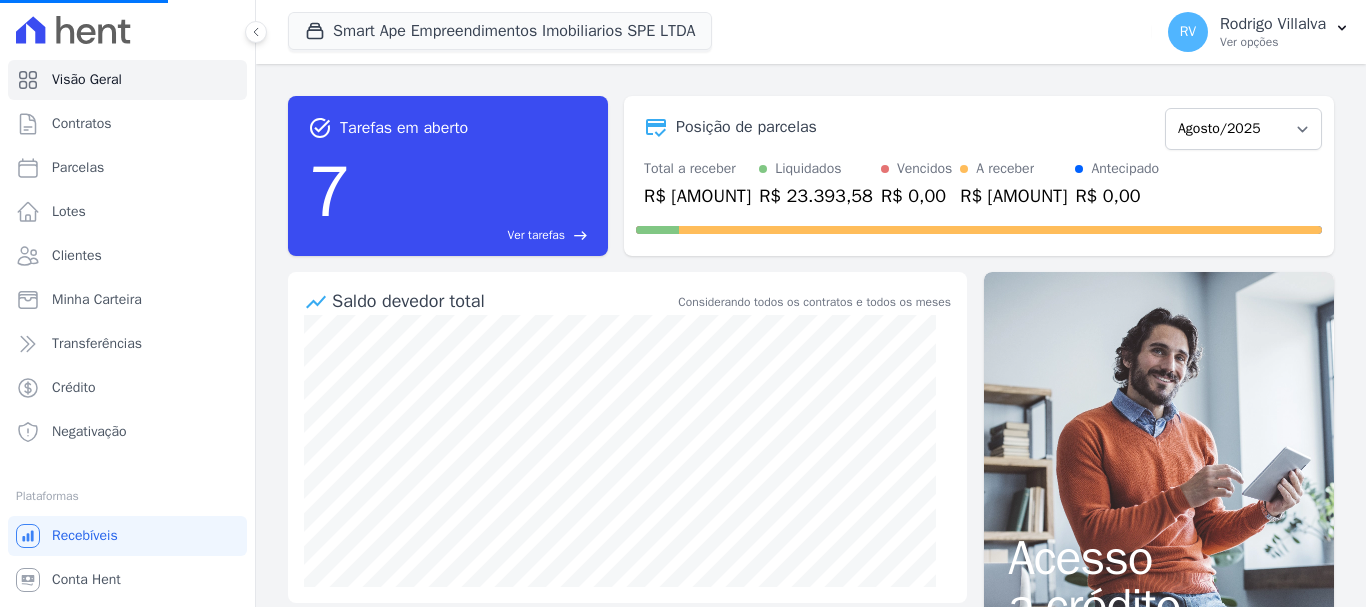select 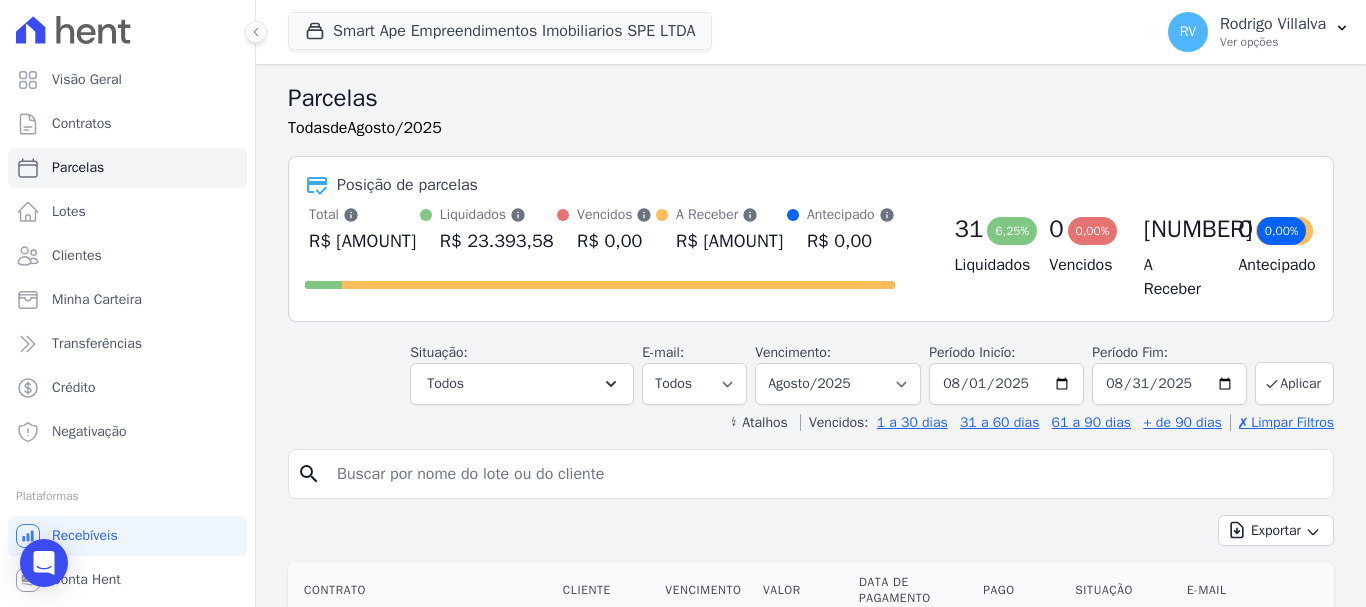 click at bounding box center [825, 474] 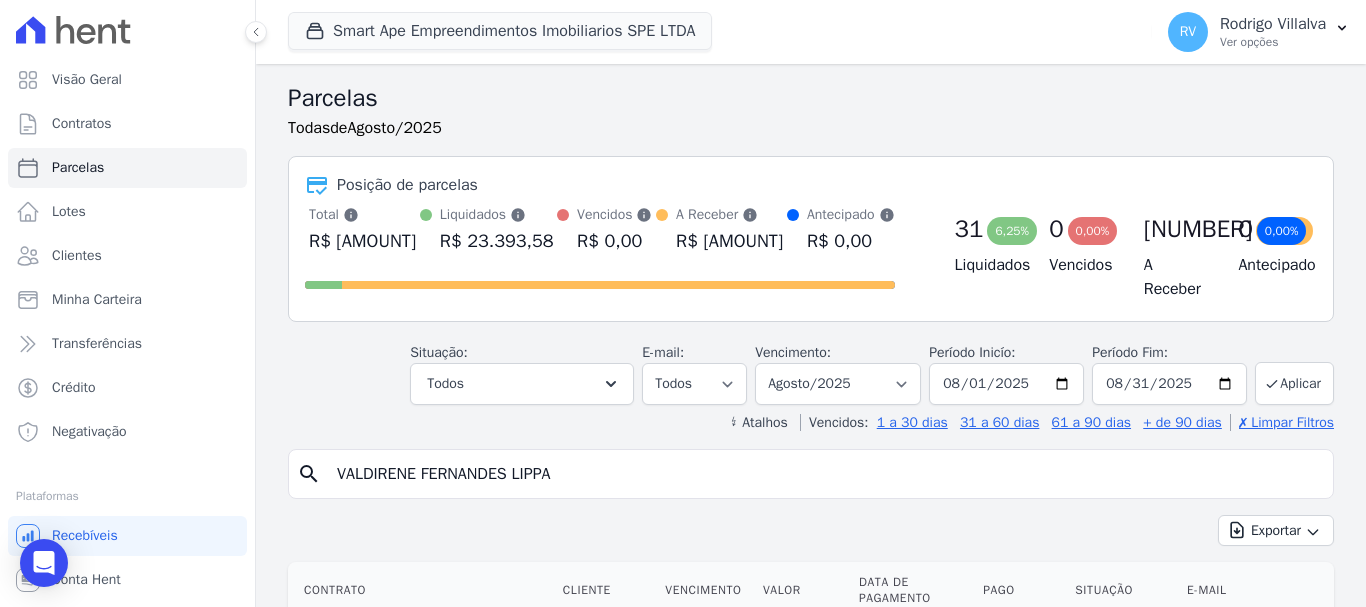 type on "VALDIRENE FERNANDES LIPPA" 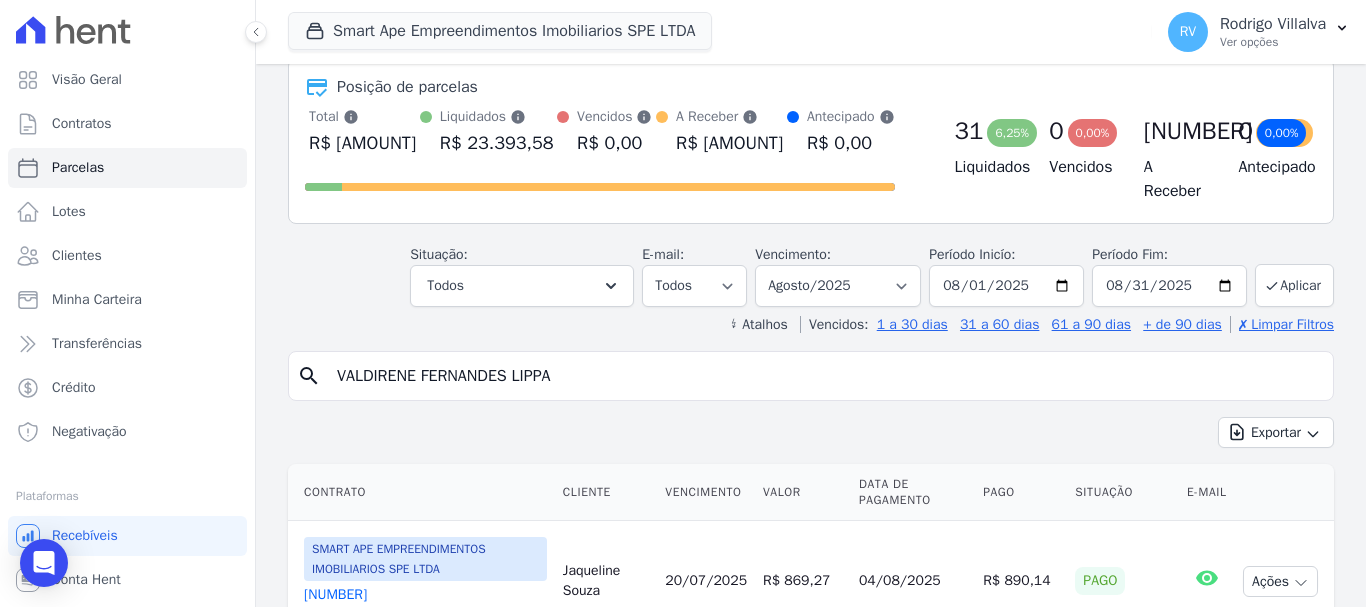 scroll, scrollTop: 300, scrollLeft: 0, axis: vertical 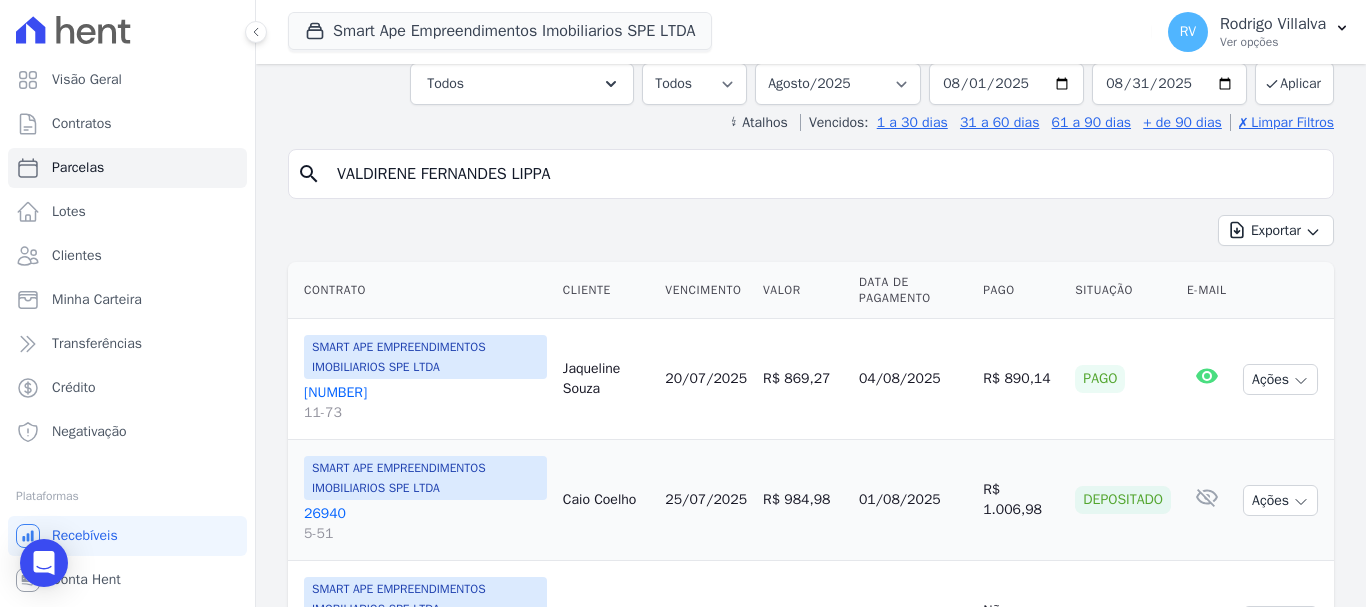 select 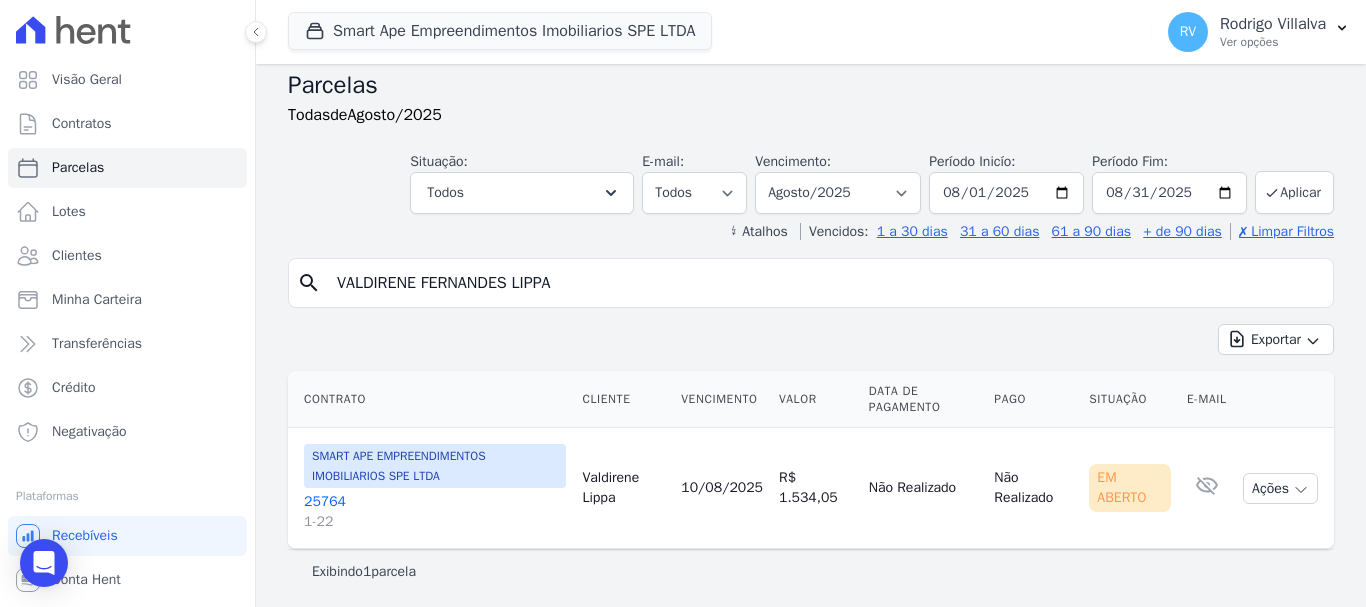 scroll, scrollTop: 16, scrollLeft: 0, axis: vertical 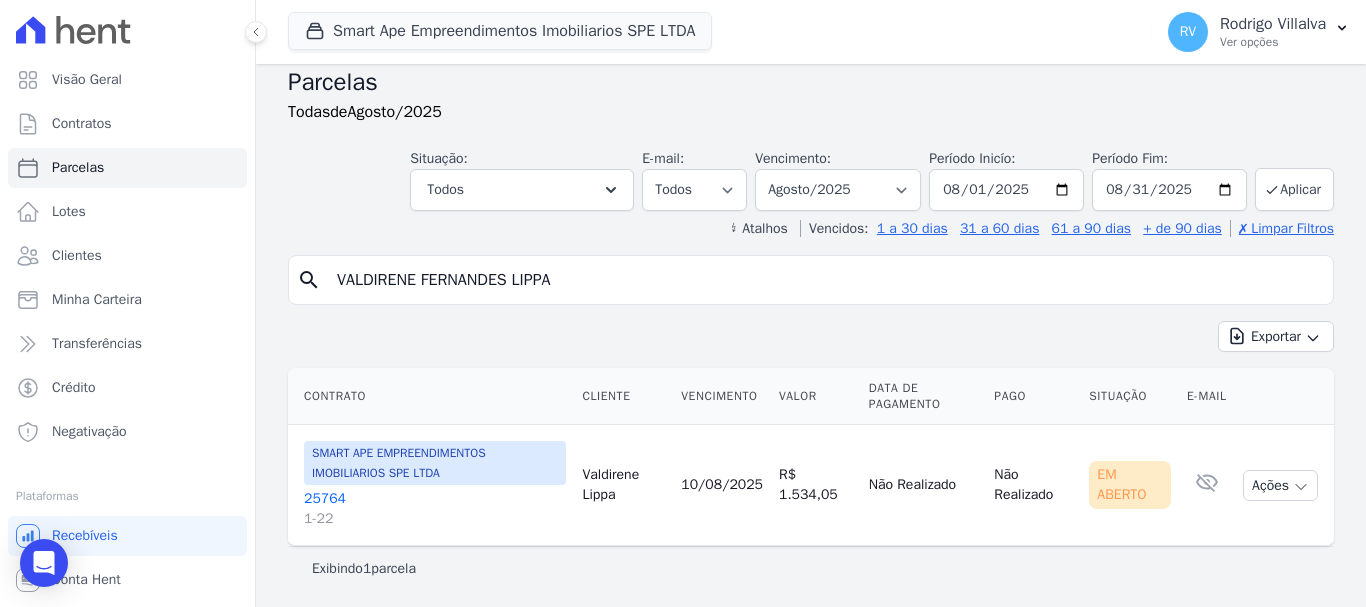 click on "25764
1-22" at bounding box center (435, 509) 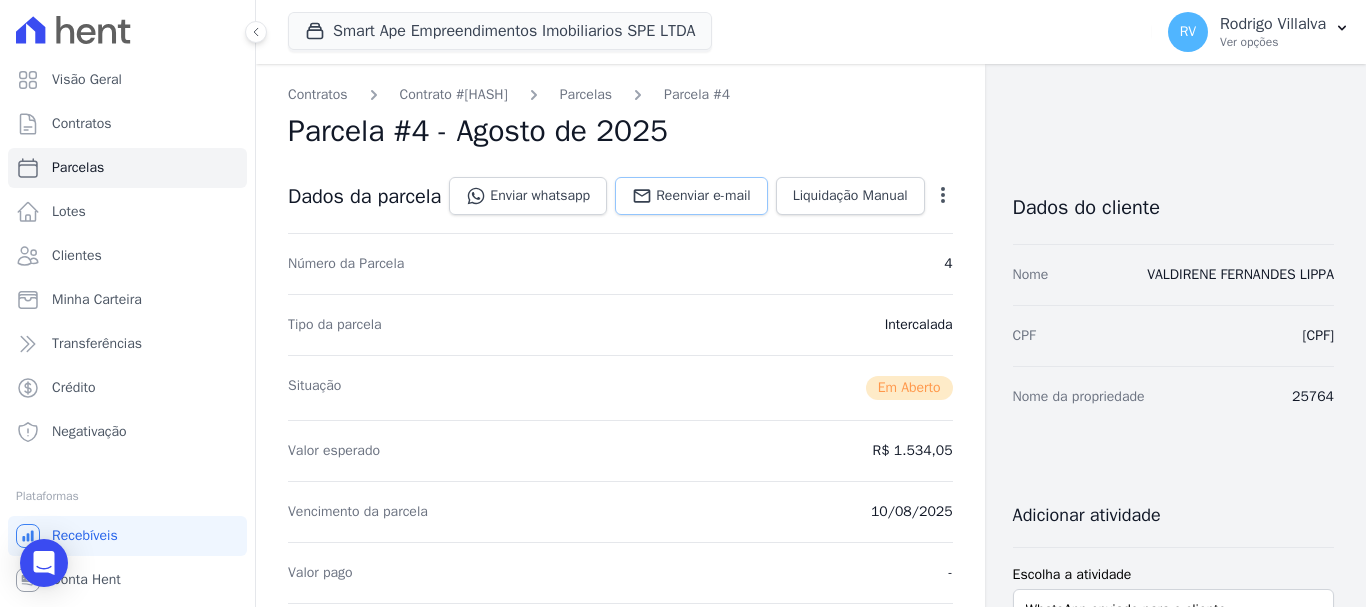 click on "Reenviar e-mail" at bounding box center [703, 196] 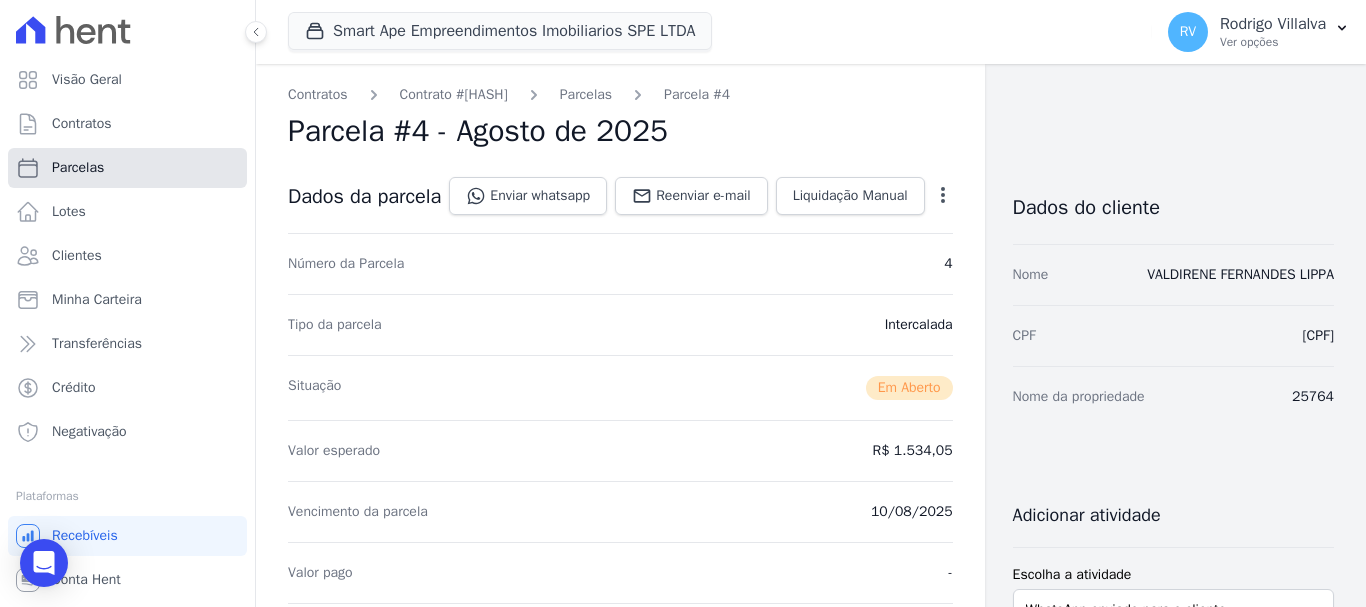 click on "Parcelas" at bounding box center [127, 168] 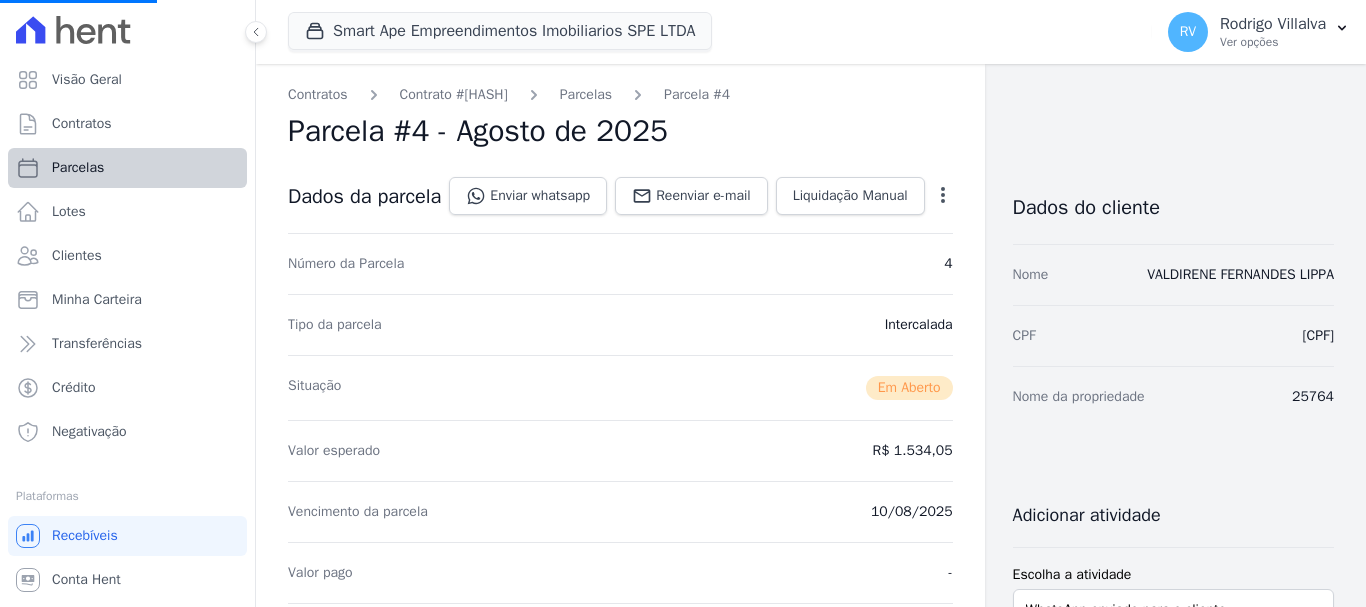 select 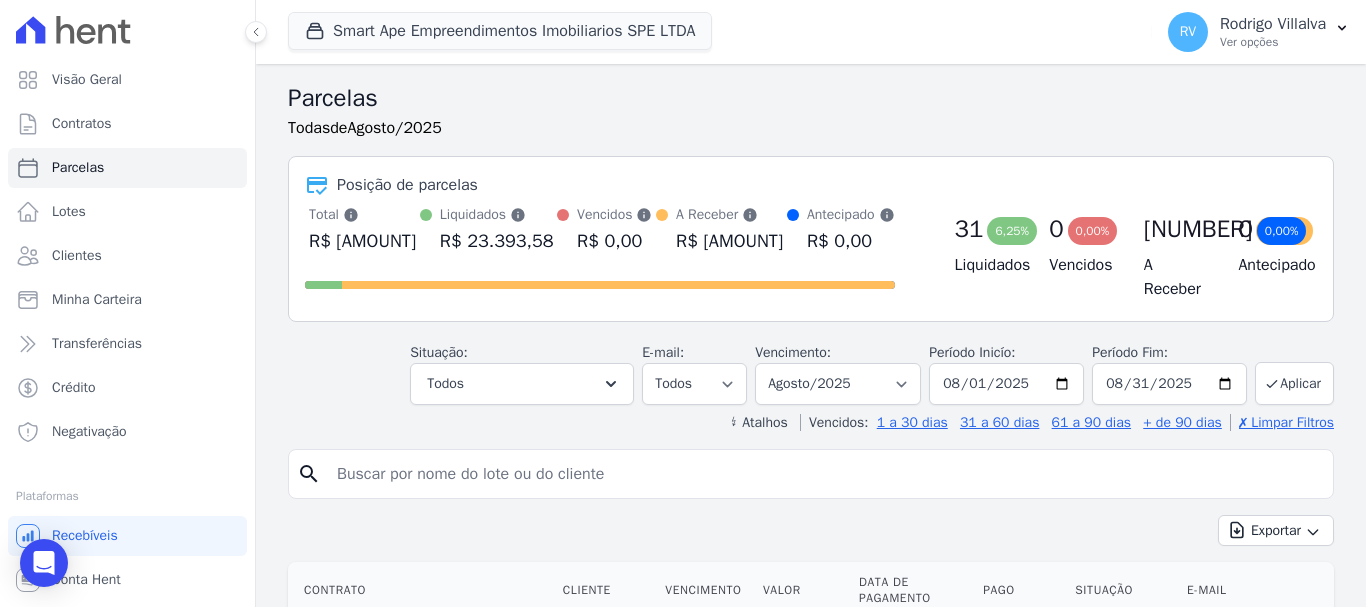 click at bounding box center (825, 474) 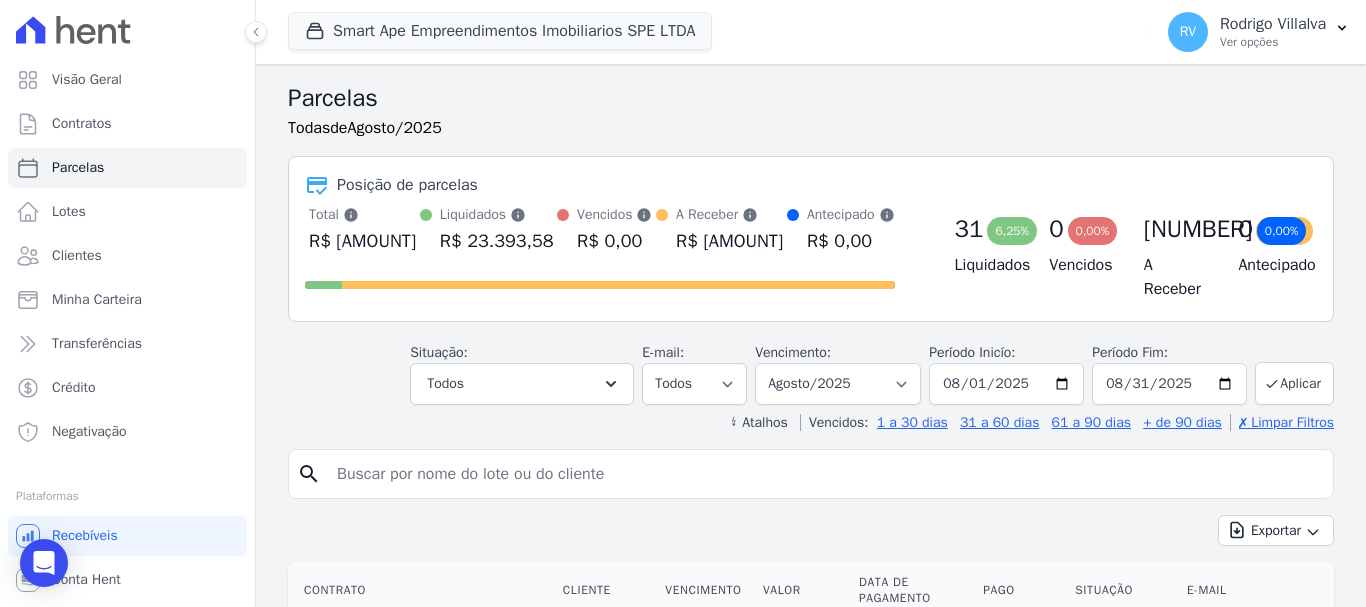 paste on "[FIRST] [LAST] [LAST]" 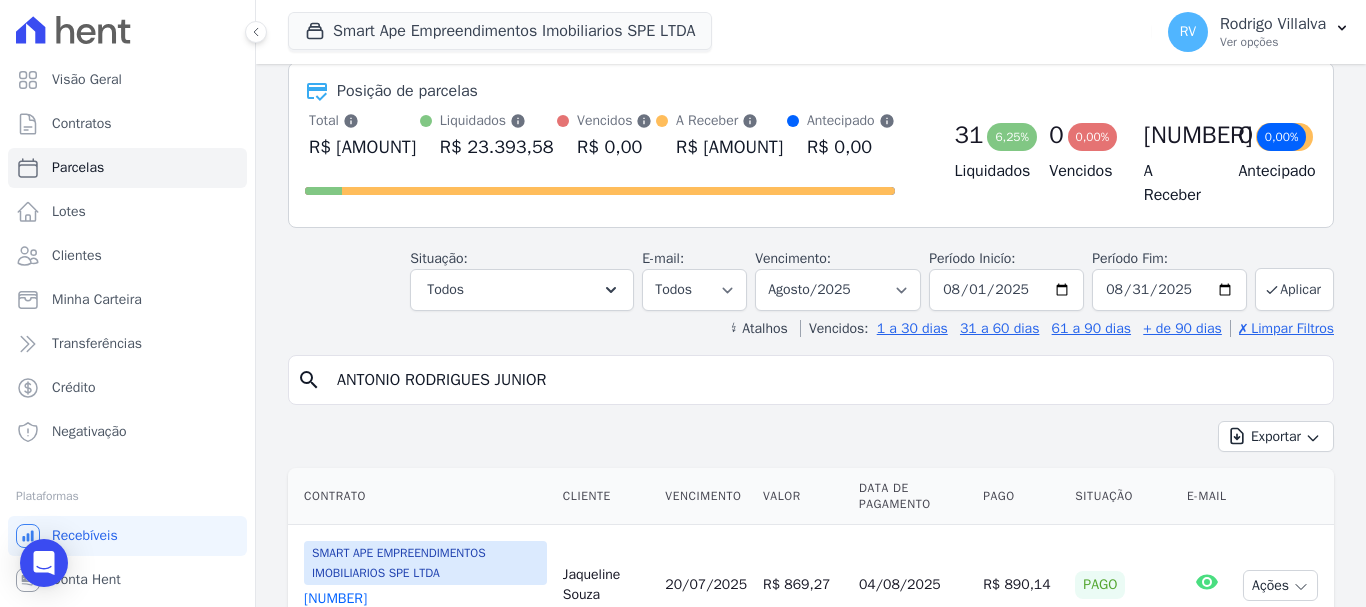 scroll, scrollTop: 200, scrollLeft: 0, axis: vertical 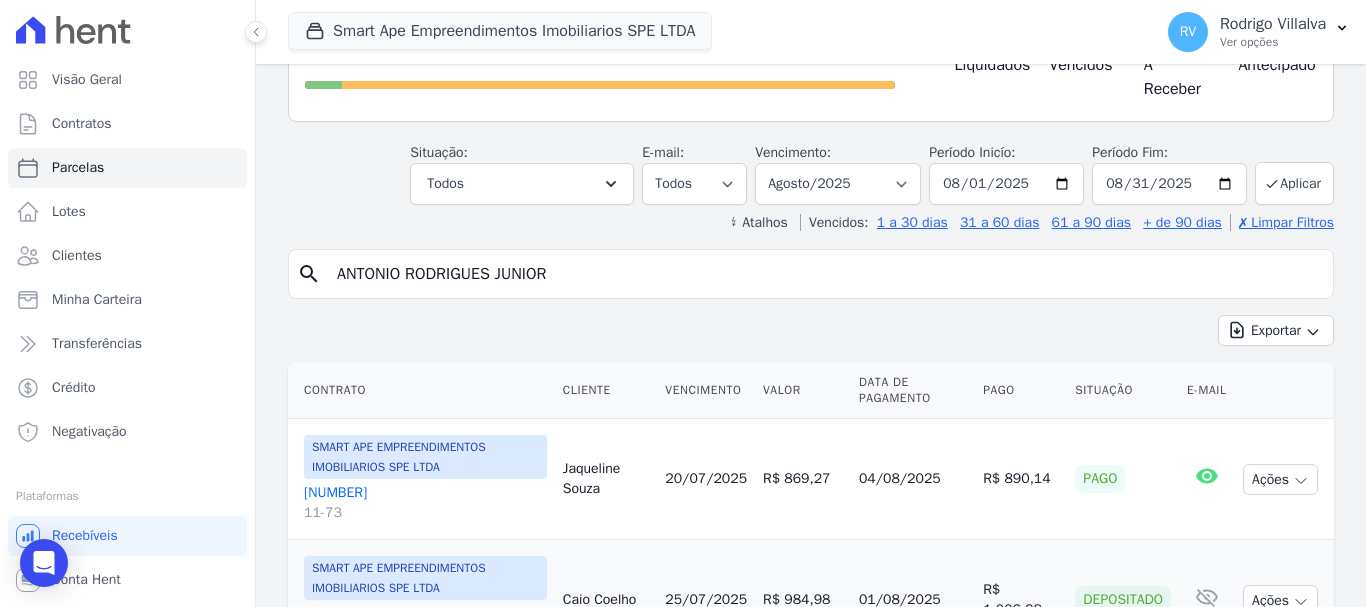 type on "[FIRST] [LAST] [LAST]" 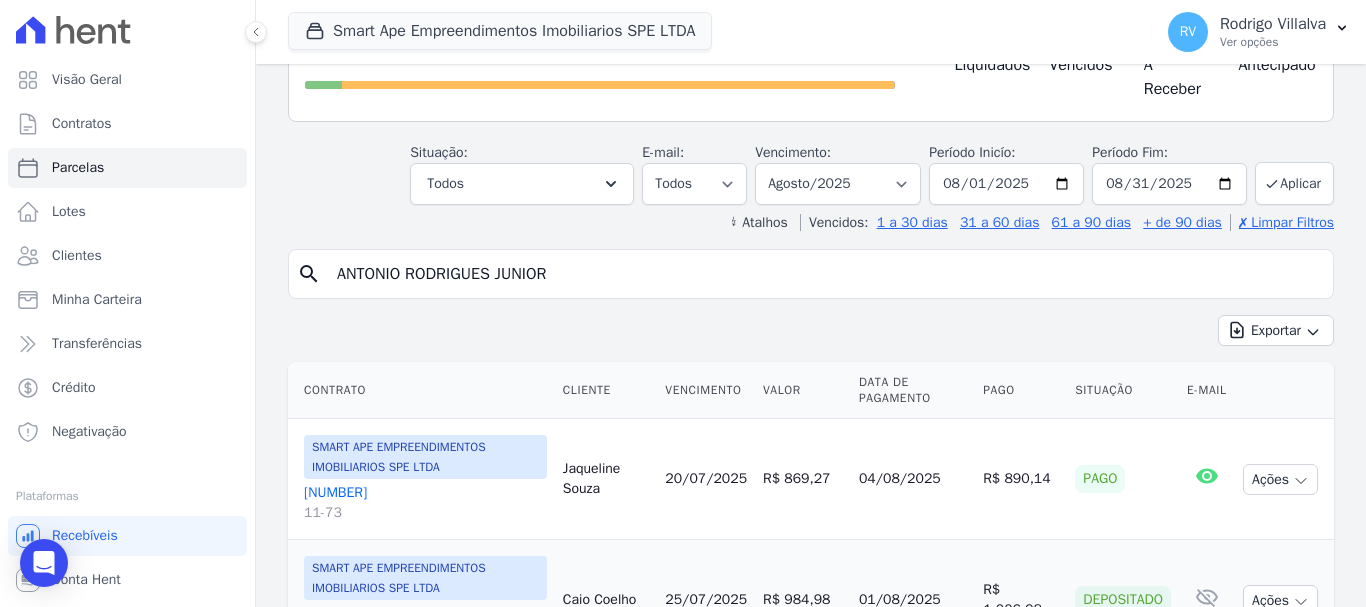select 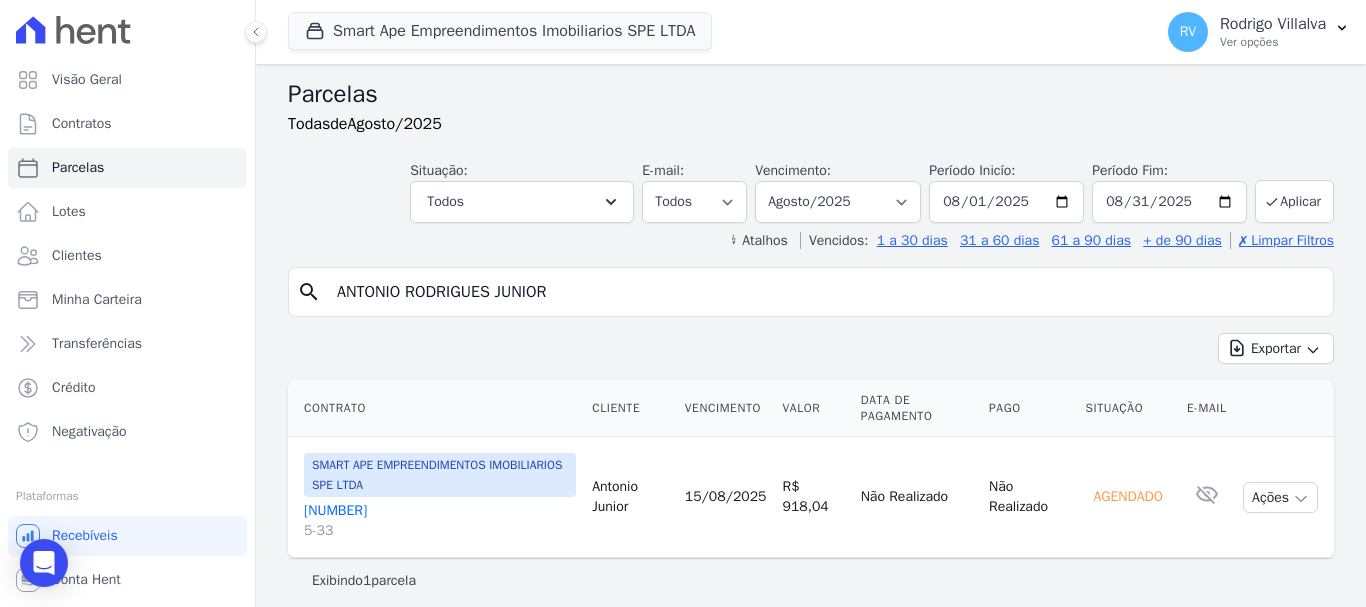 scroll, scrollTop: 0, scrollLeft: 0, axis: both 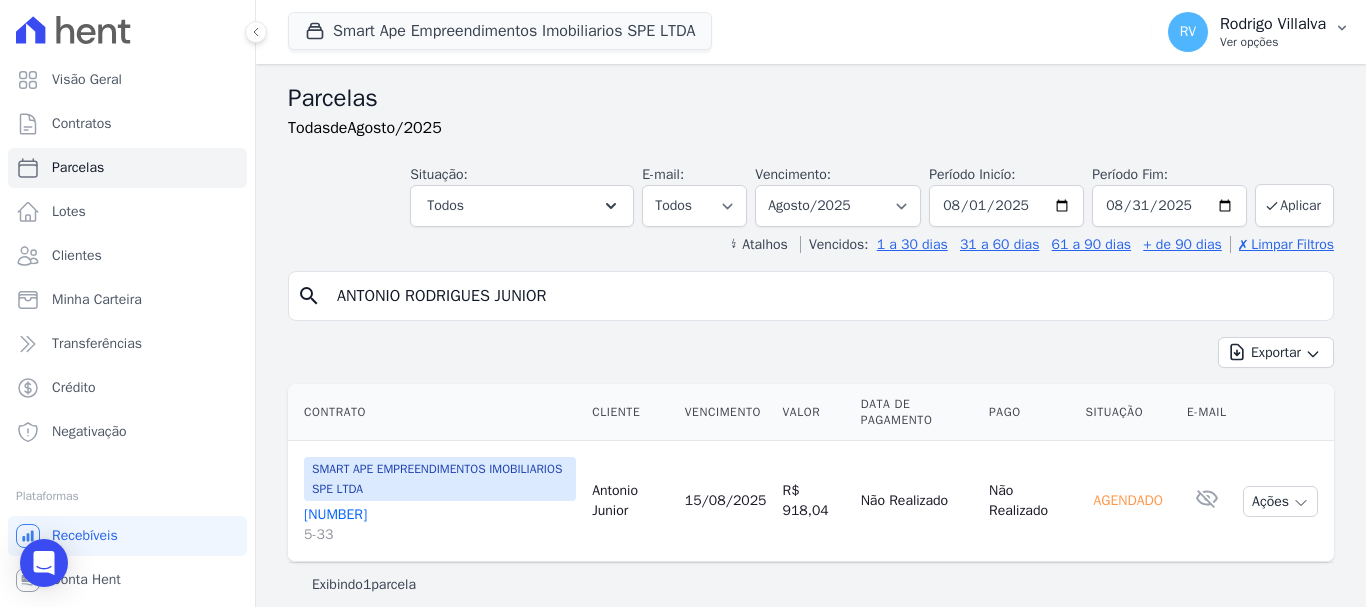 click on "Ver opções" at bounding box center [1273, 42] 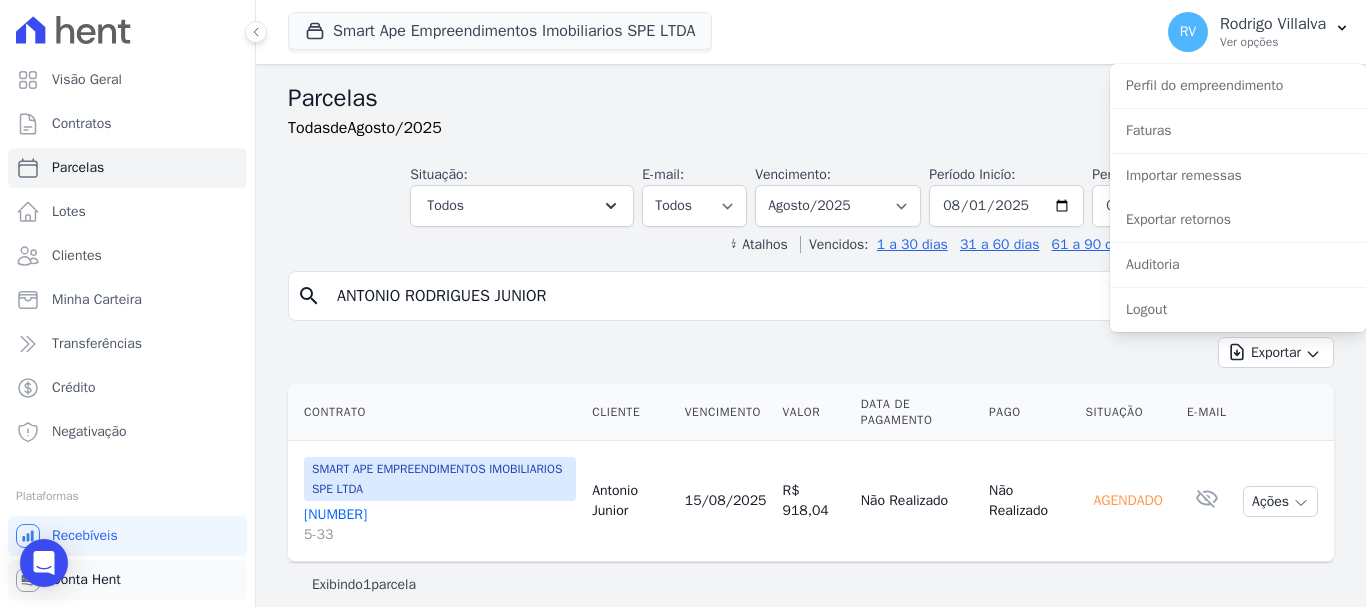 click on "Conta Hent" at bounding box center [127, 580] 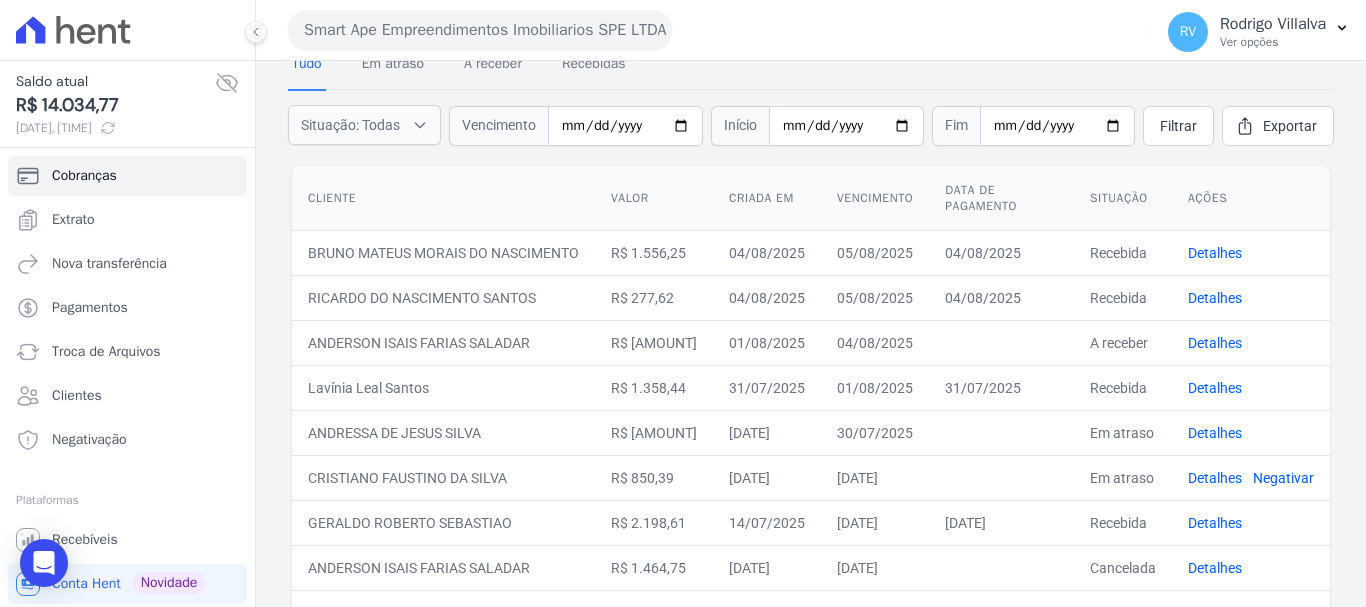 scroll, scrollTop: 0, scrollLeft: 0, axis: both 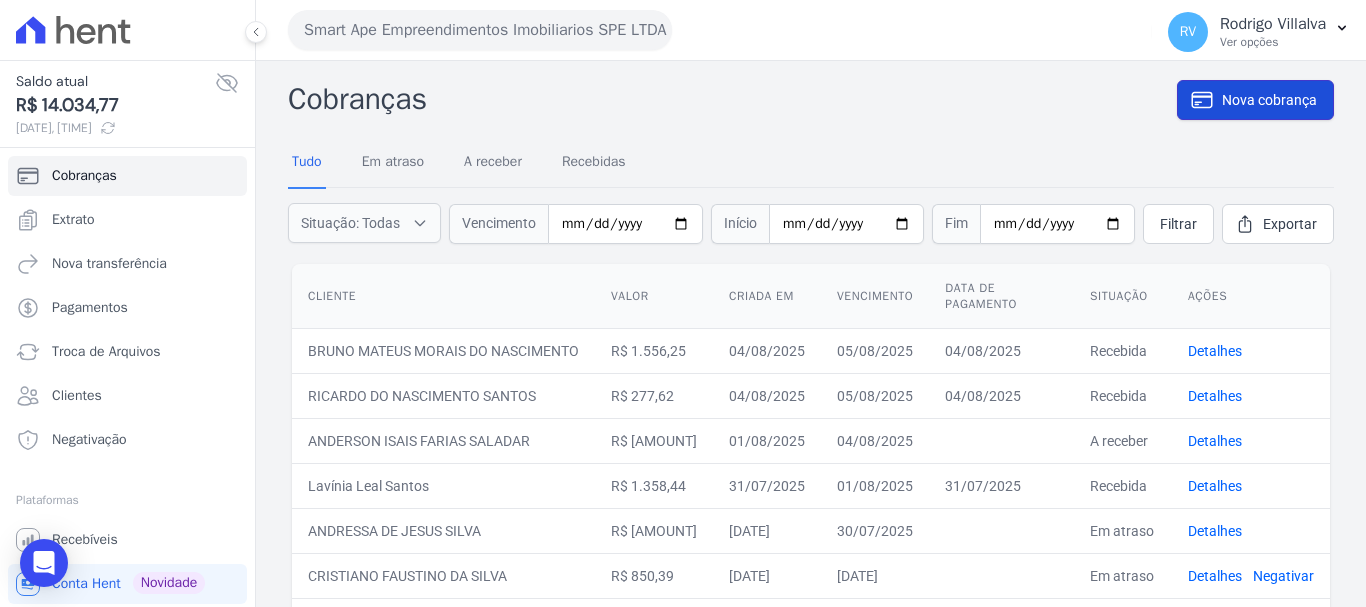 click on "Nova cobrança" at bounding box center (1269, 100) 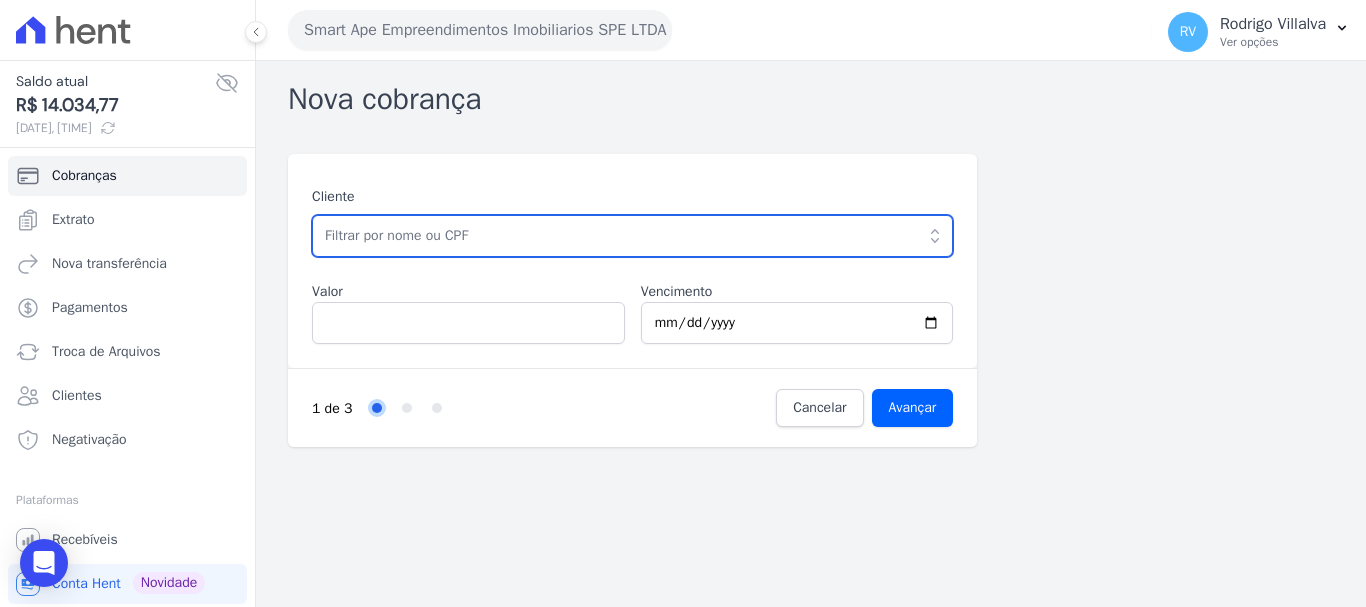 click at bounding box center (632, 236) 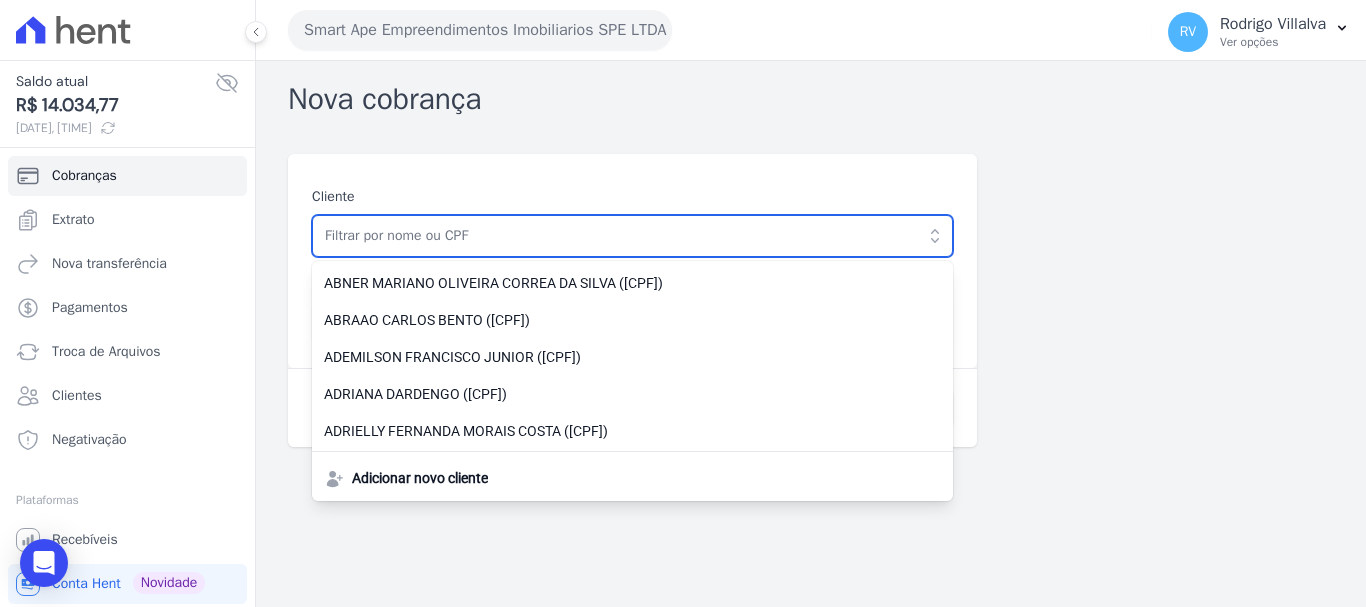 paste on "[FIRST] [LAST] [LAST]" 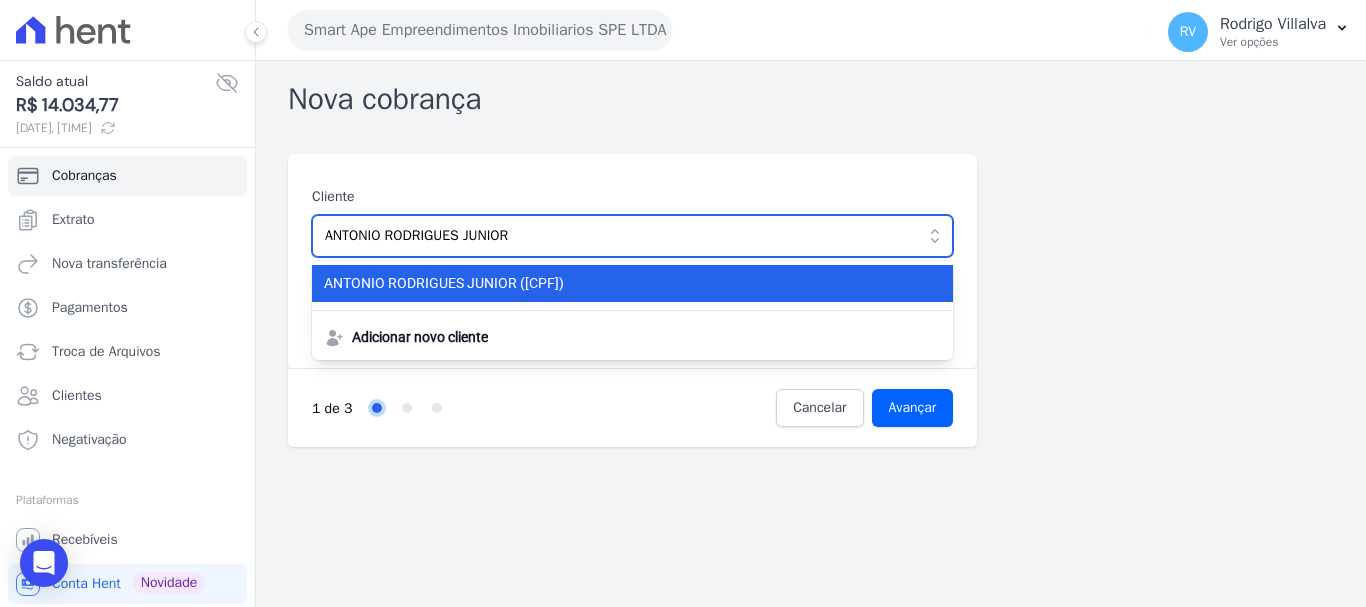 type on "[FIRST] [LAST] [LAST]" 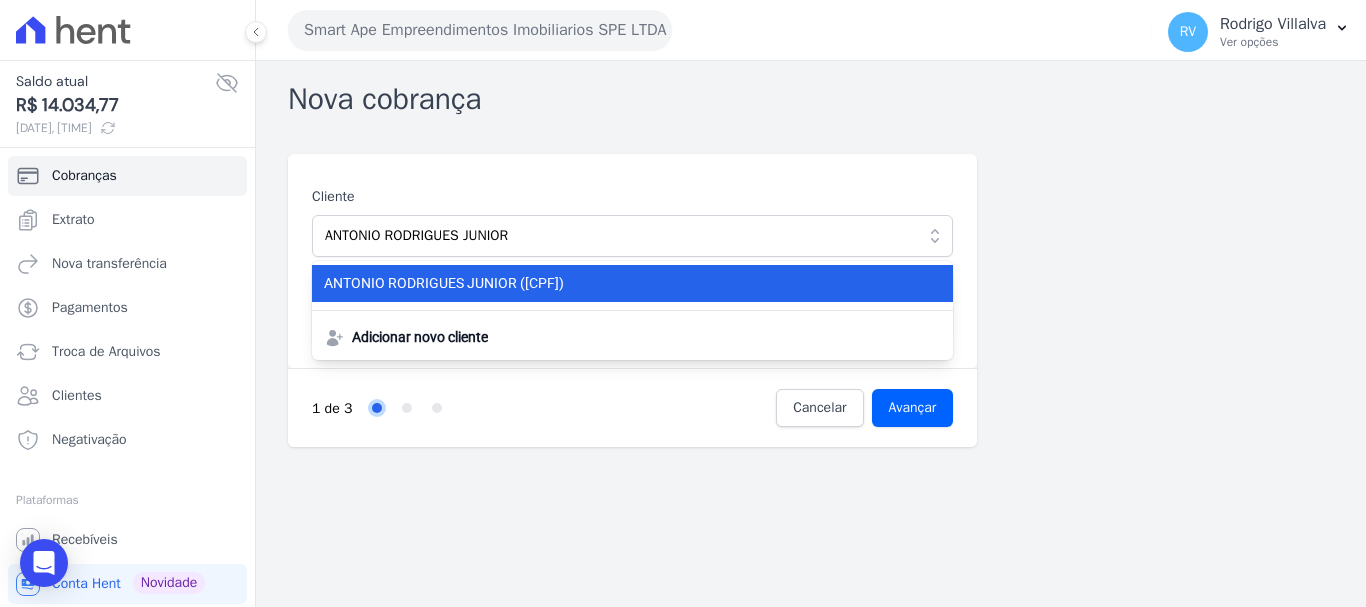 click on "ANTONIO RODRIGUES JUNIOR (482.338.538-10)" at bounding box center (620, 283) 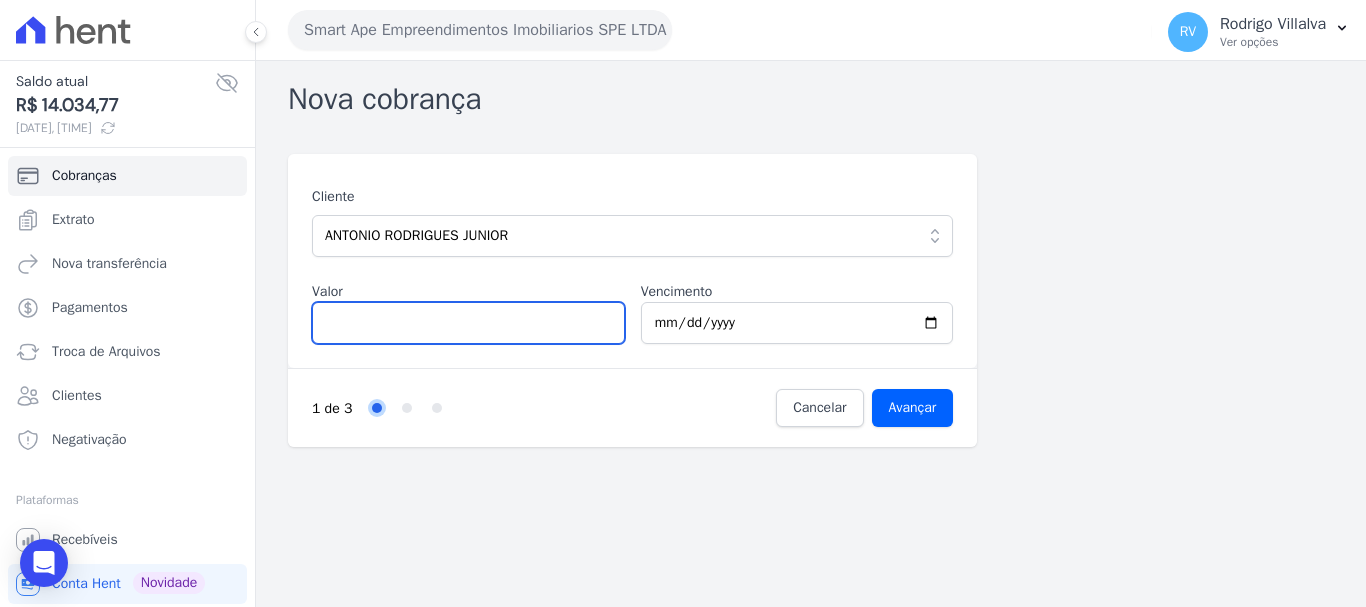 click on "Valor" at bounding box center (468, 323) 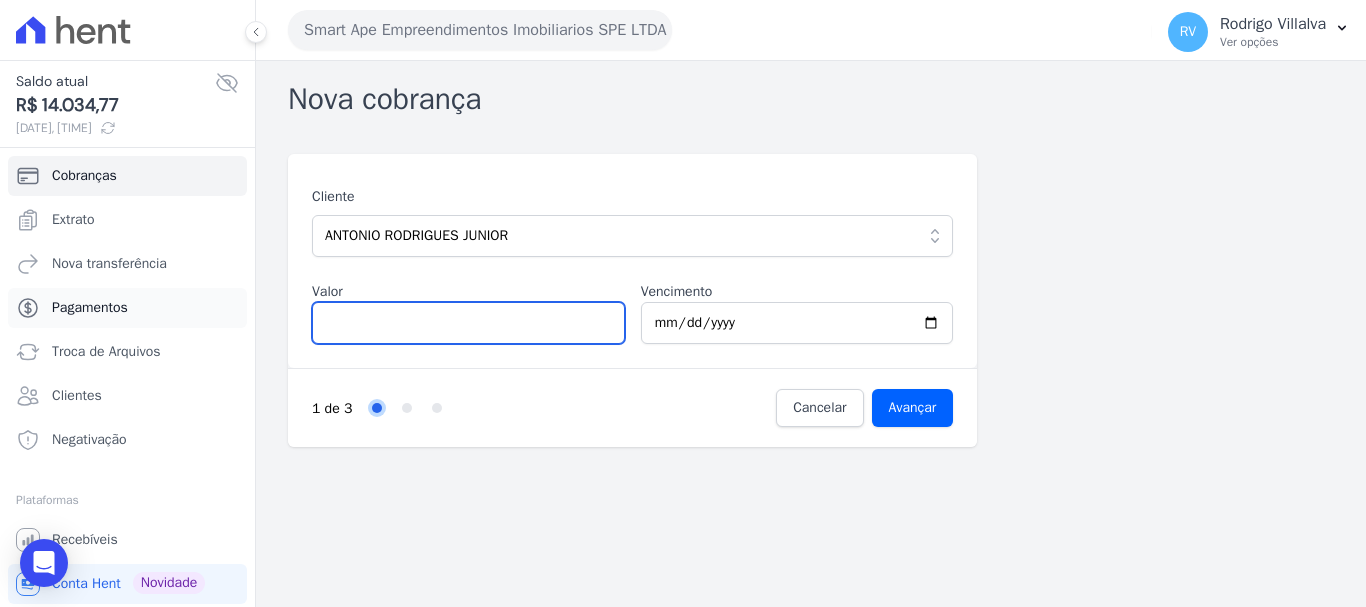 drag, startPoint x: 345, startPoint y: 314, endPoint x: 219, endPoint y: 320, distance: 126.14278 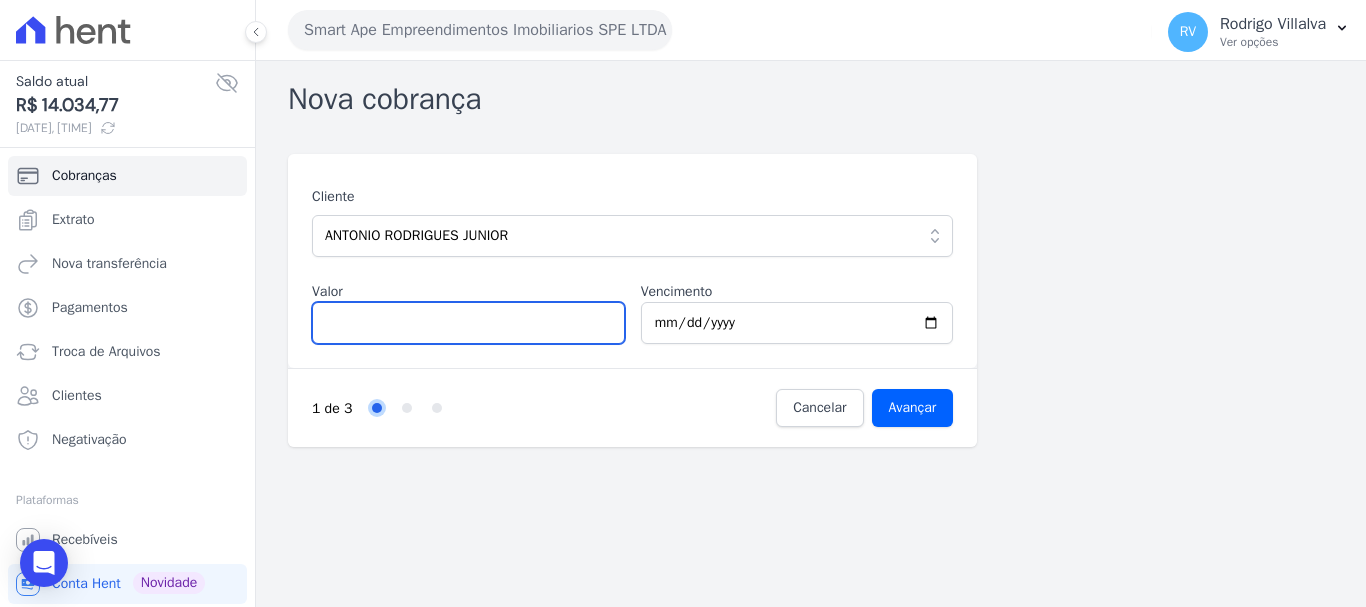 paste on "1.15344" 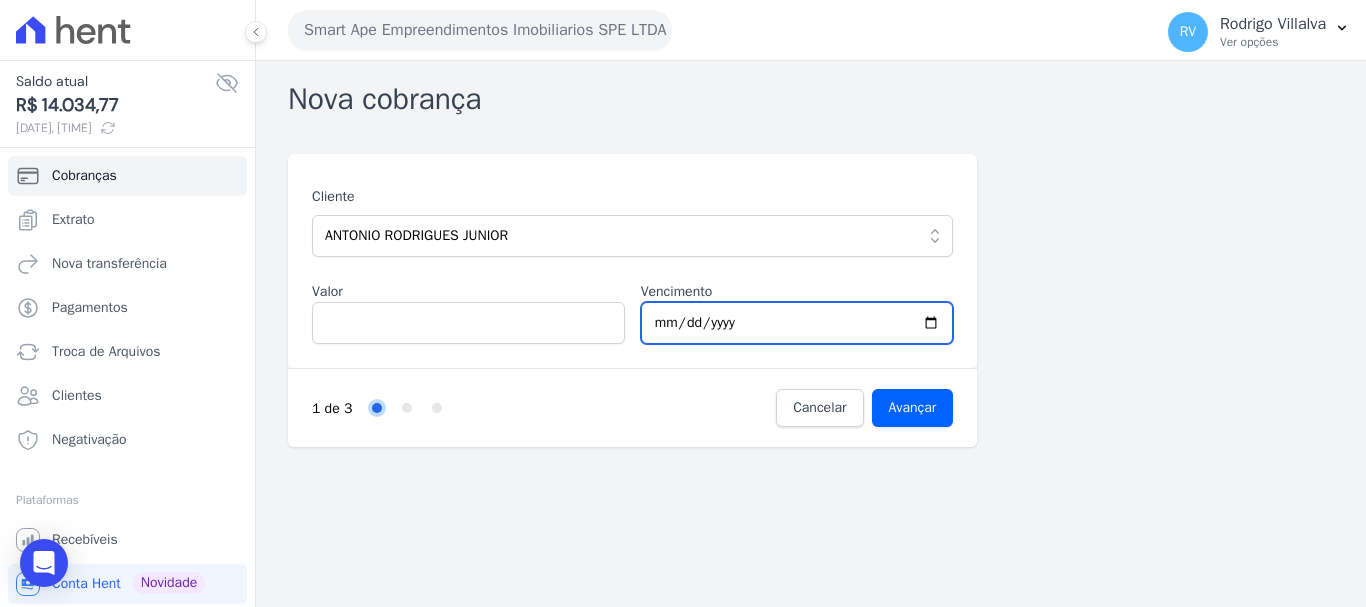 click on "2025-08-05" at bounding box center [797, 323] 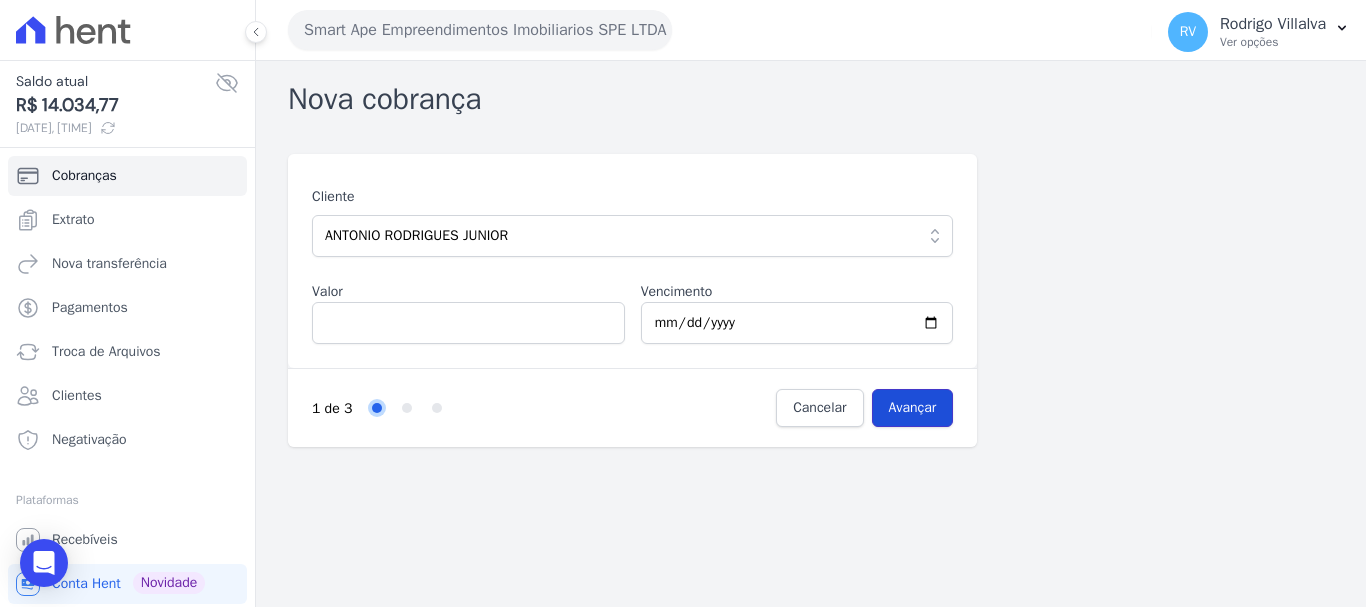 click on "Avançar" at bounding box center [913, 408] 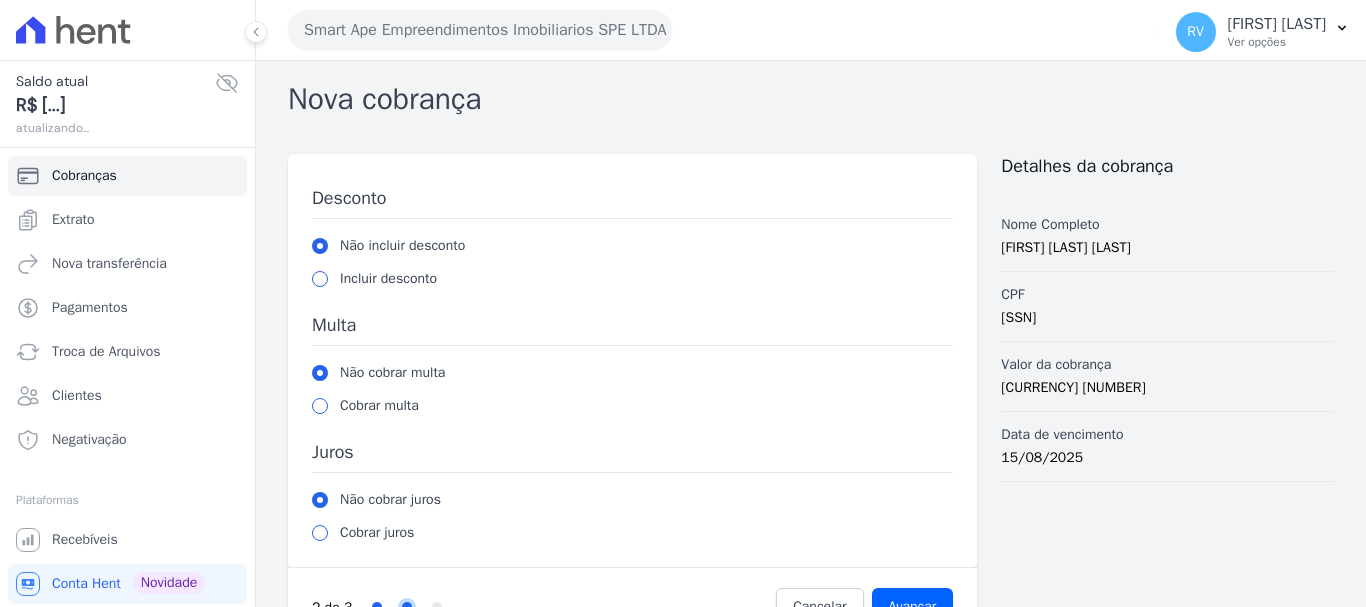 scroll, scrollTop: 0, scrollLeft: 0, axis: both 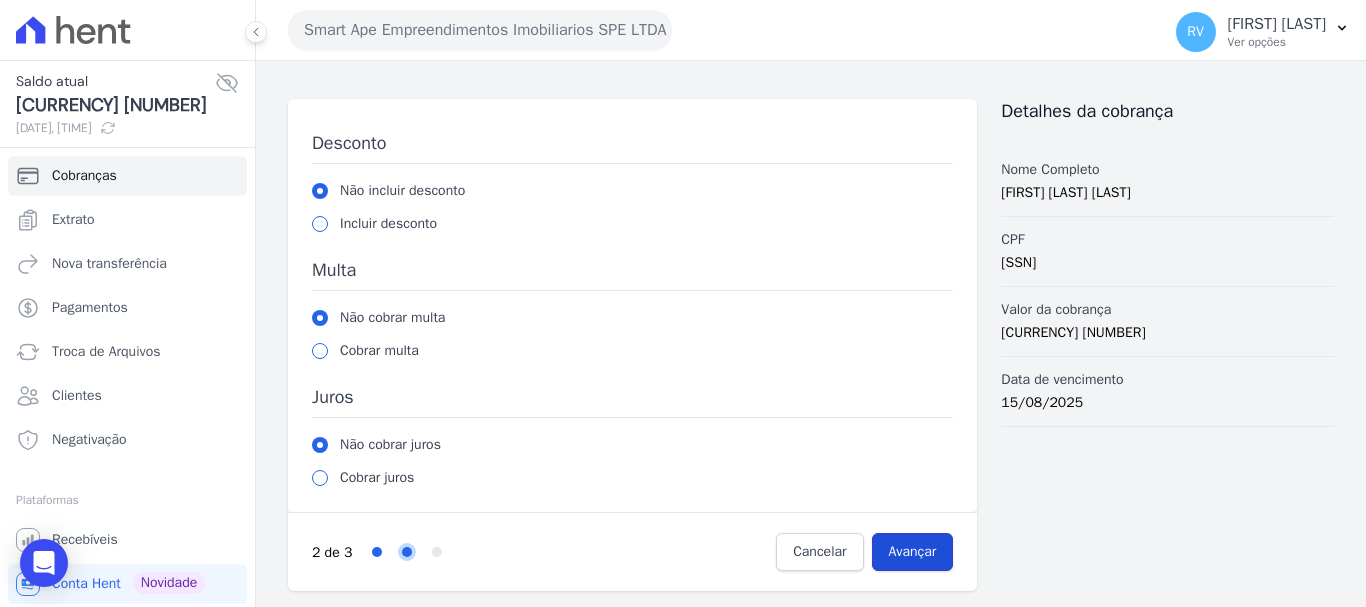 click on "Avançar" at bounding box center (913, 552) 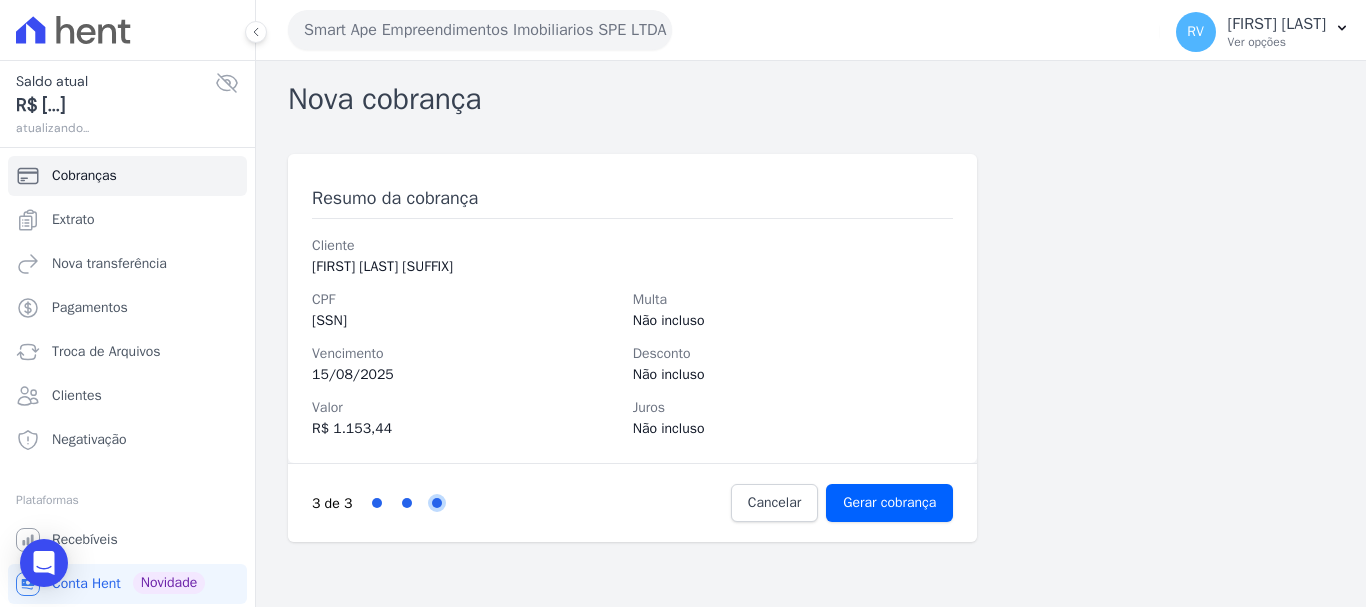 scroll, scrollTop: 0, scrollLeft: 0, axis: both 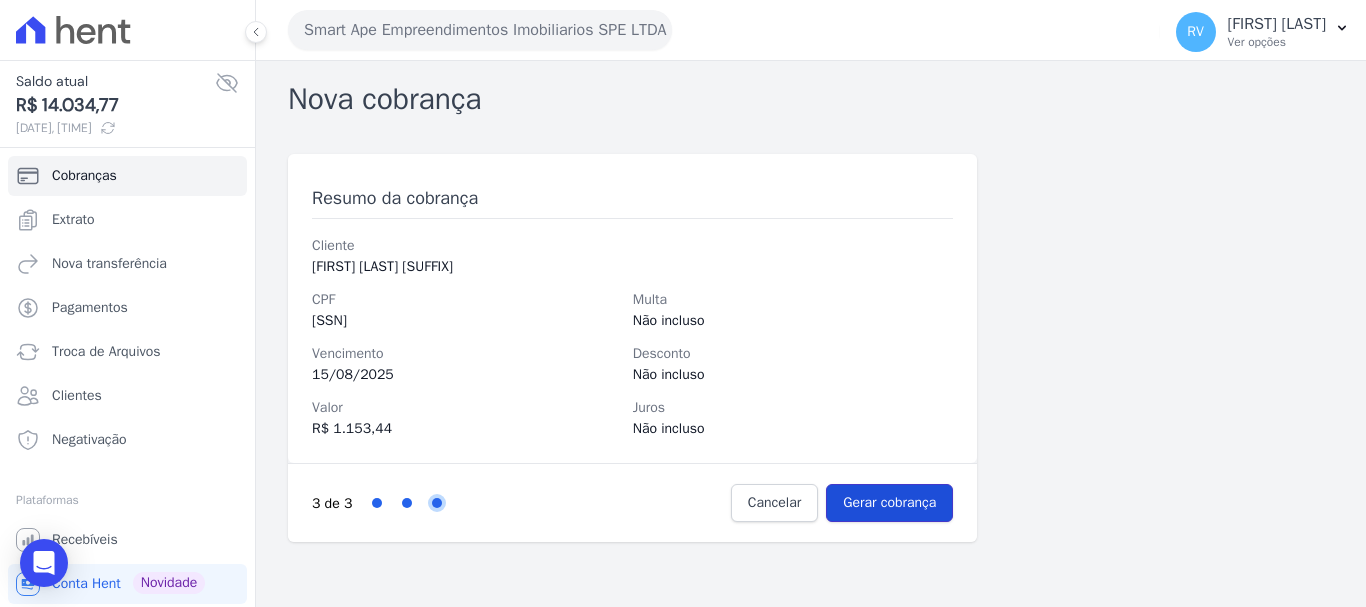 click on "Gerar cobrança" at bounding box center (889, 503) 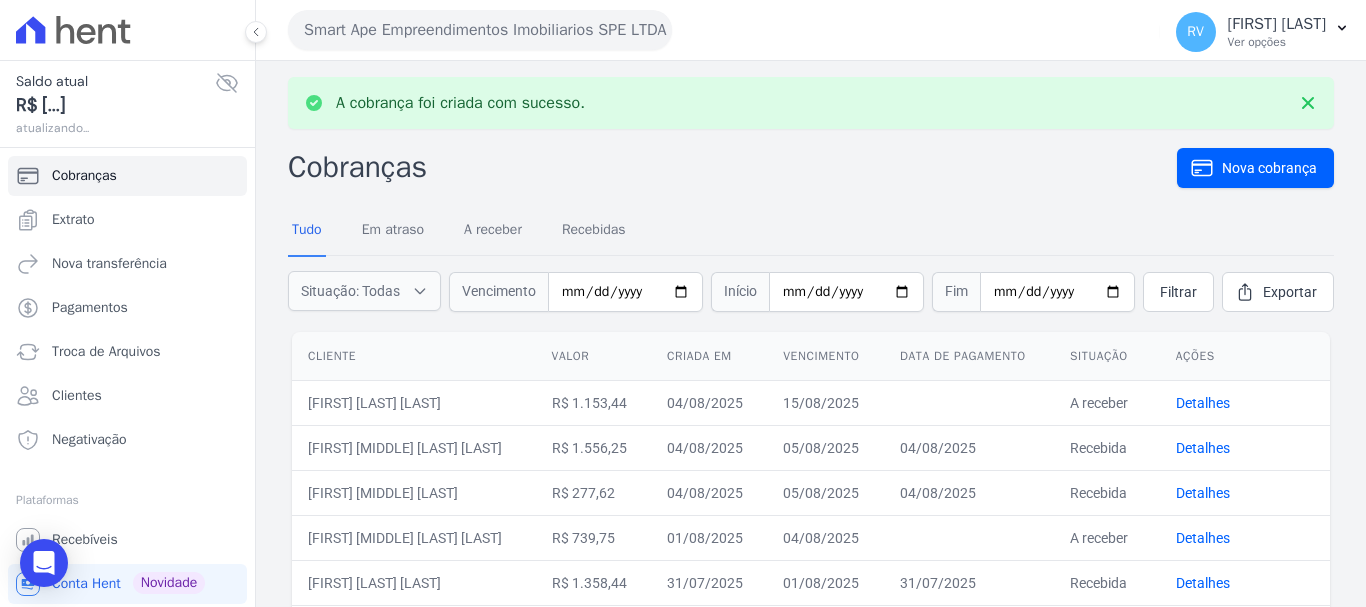 scroll, scrollTop: 0, scrollLeft: 0, axis: both 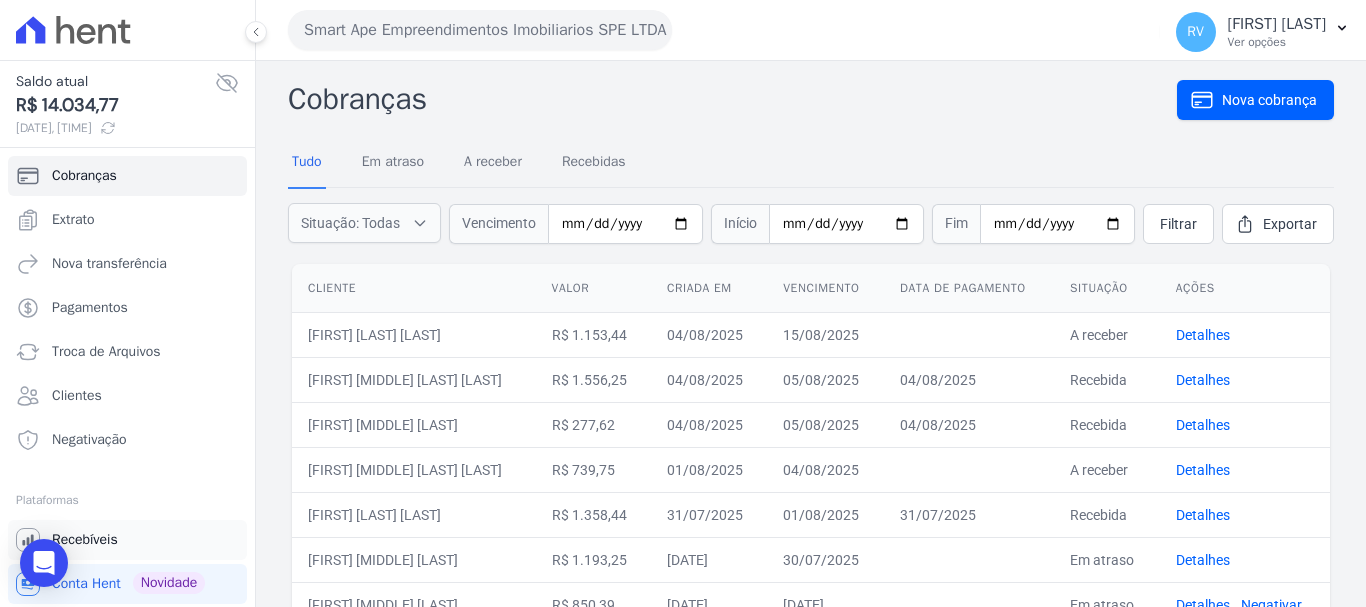 click on "Recebíveis" at bounding box center [85, 540] 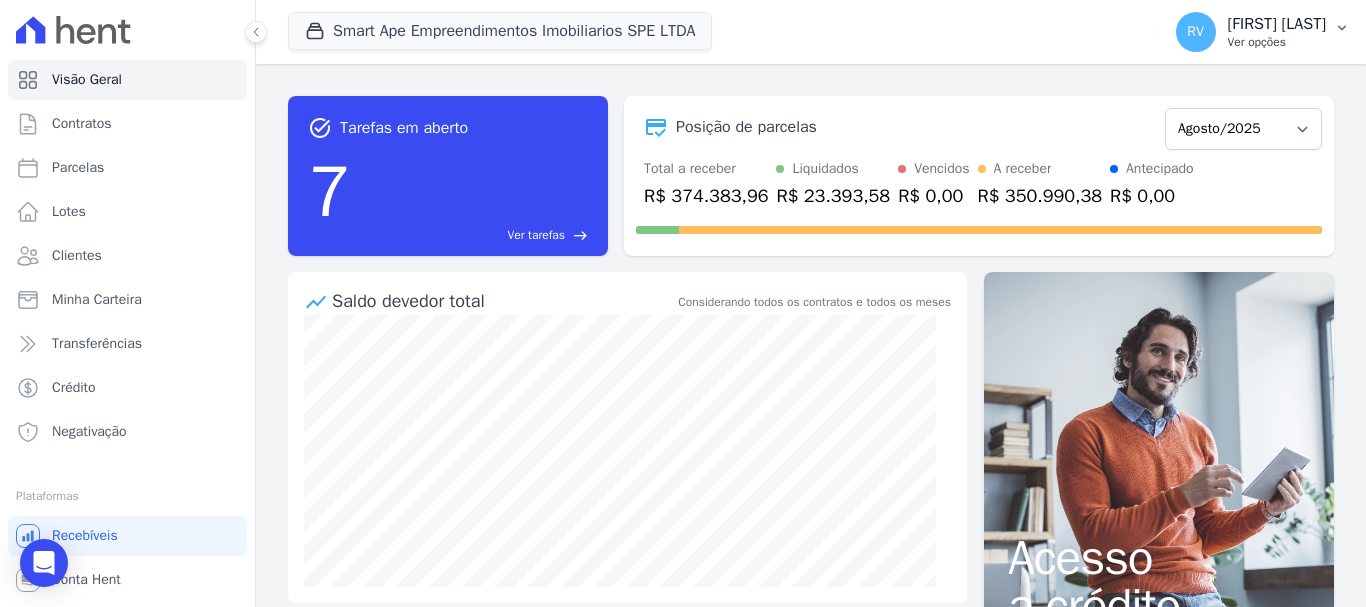 click on "Ver opções" at bounding box center [1277, 42] 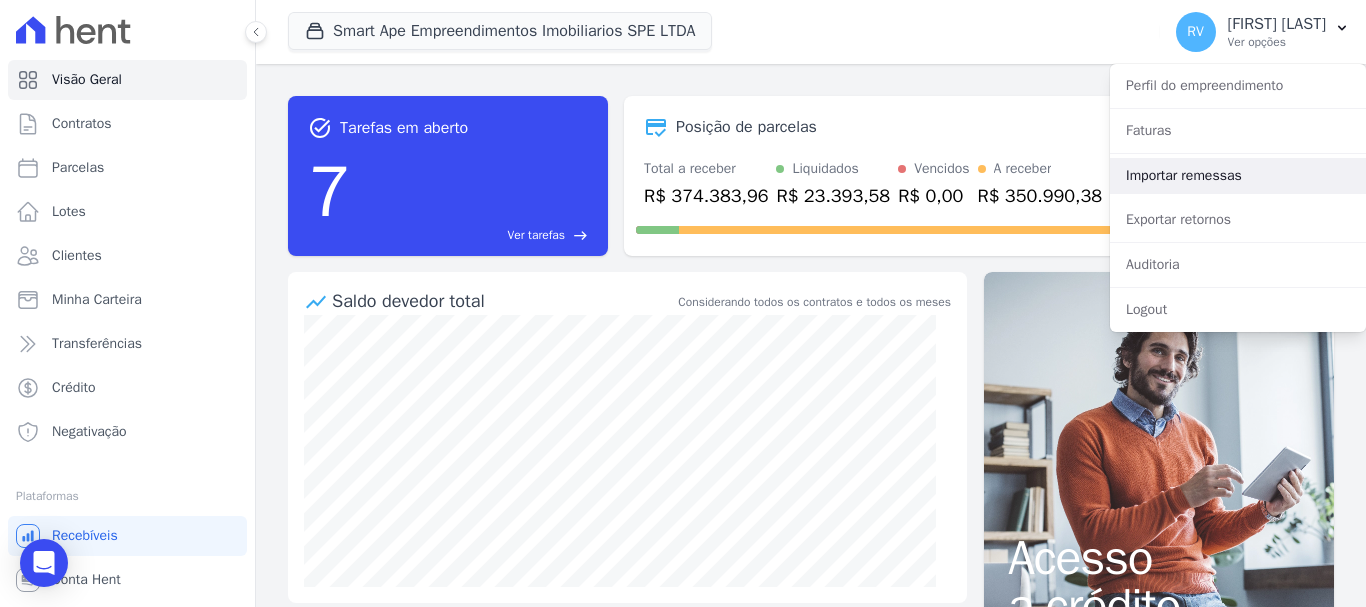 click on "Importar remessas" at bounding box center [1238, 176] 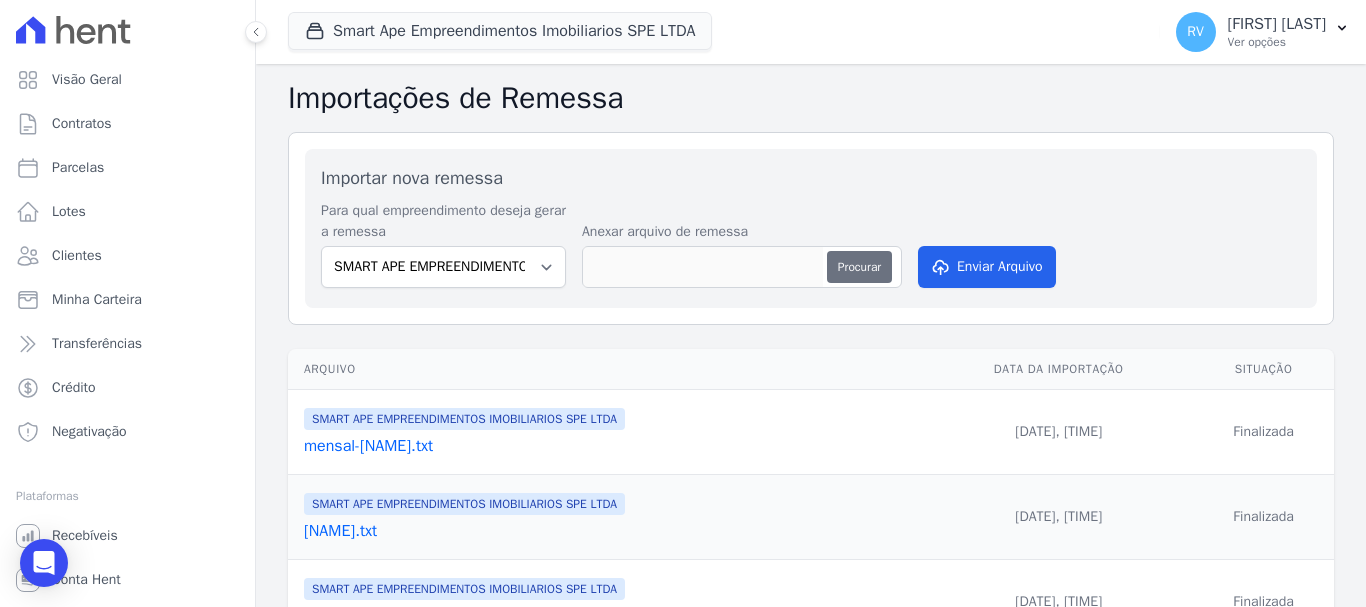 click on "Procurar" at bounding box center (859, 267) 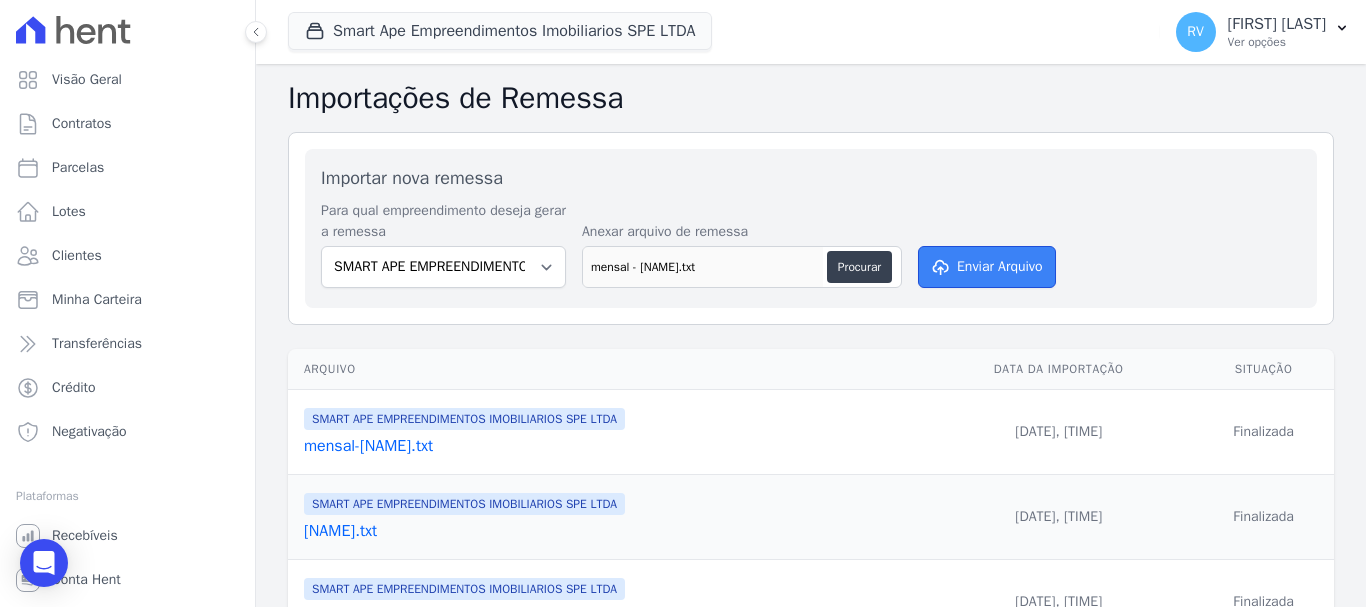 click on "Enviar Arquivo" at bounding box center (987, 267) 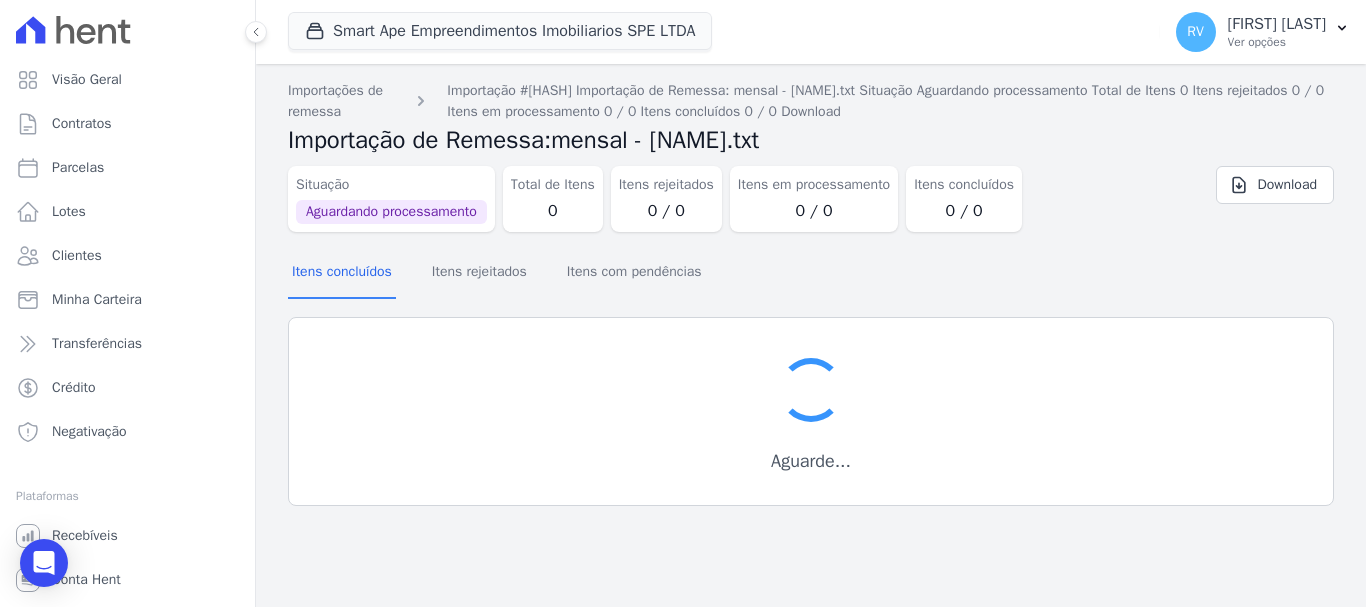 click on "Importações de remessa
Importação
#16e35785
Importação de Remessa:  mensal - antonio.txt
Situação
Aguardando processamento
Total de Itens
0
Itens rejeitados
0 / 0
Itens em processamento
0 / 0
Itens concluídos
0 / 0
Download
Itens concluídos" at bounding box center (811, 335) 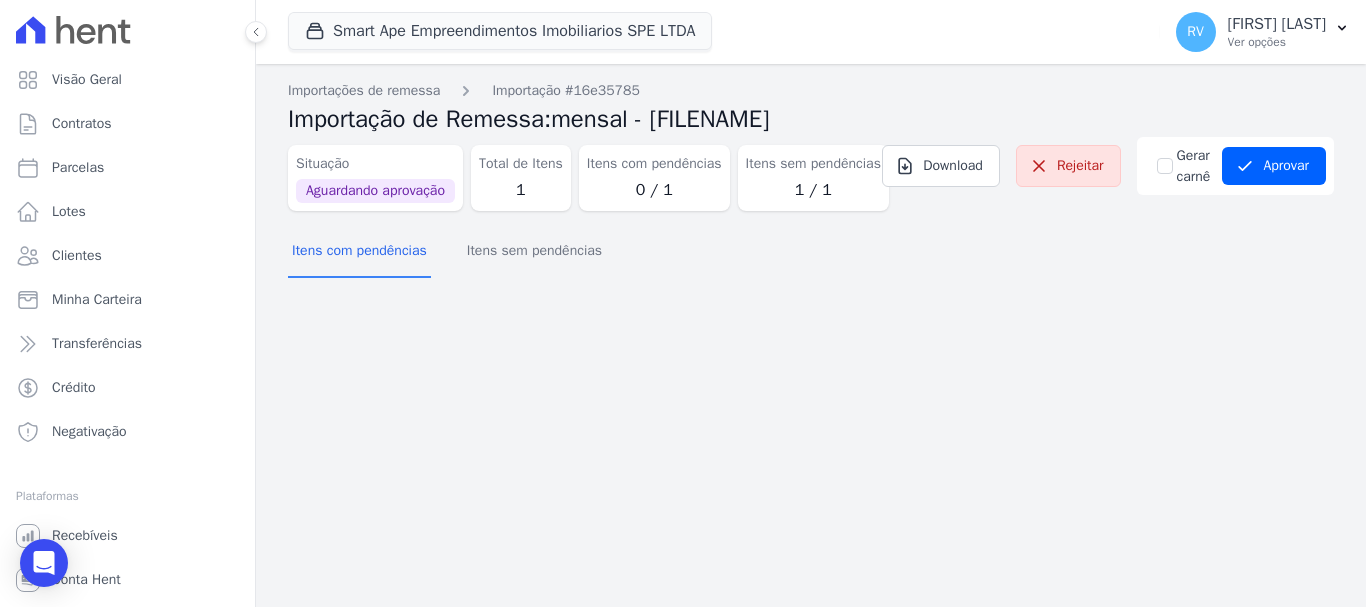 scroll, scrollTop: 0, scrollLeft: 0, axis: both 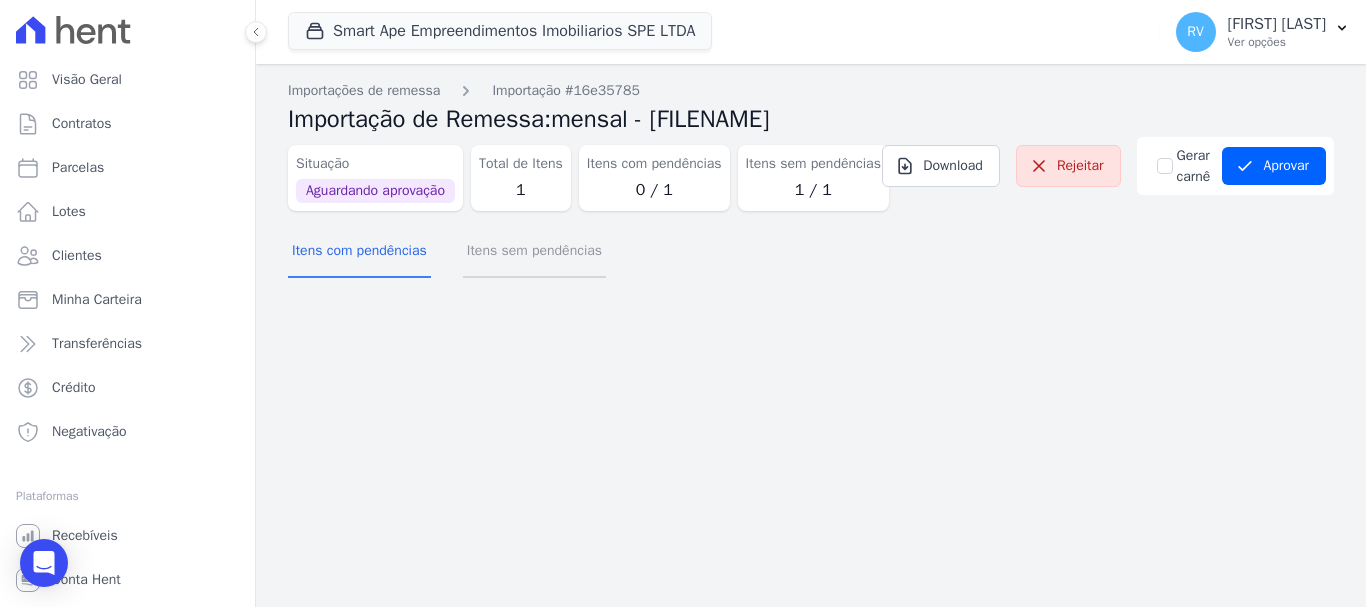 click on "Itens sem pendências" at bounding box center (534, 252) 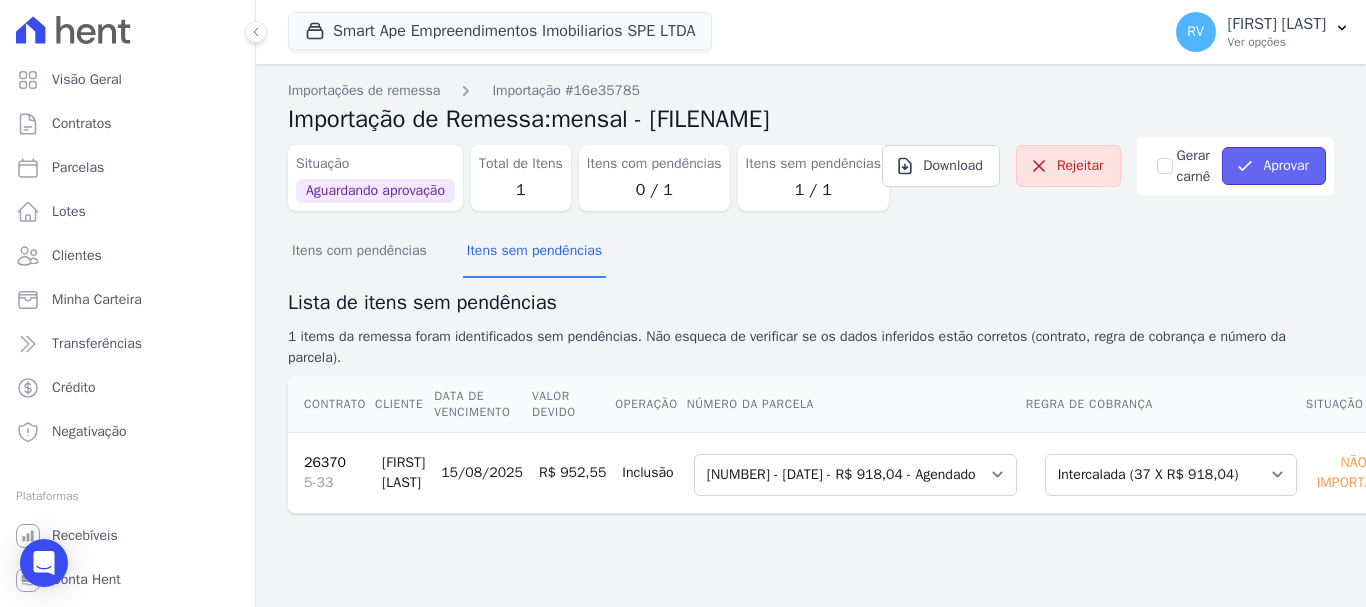 click on "Aprovar" at bounding box center [1274, 166] 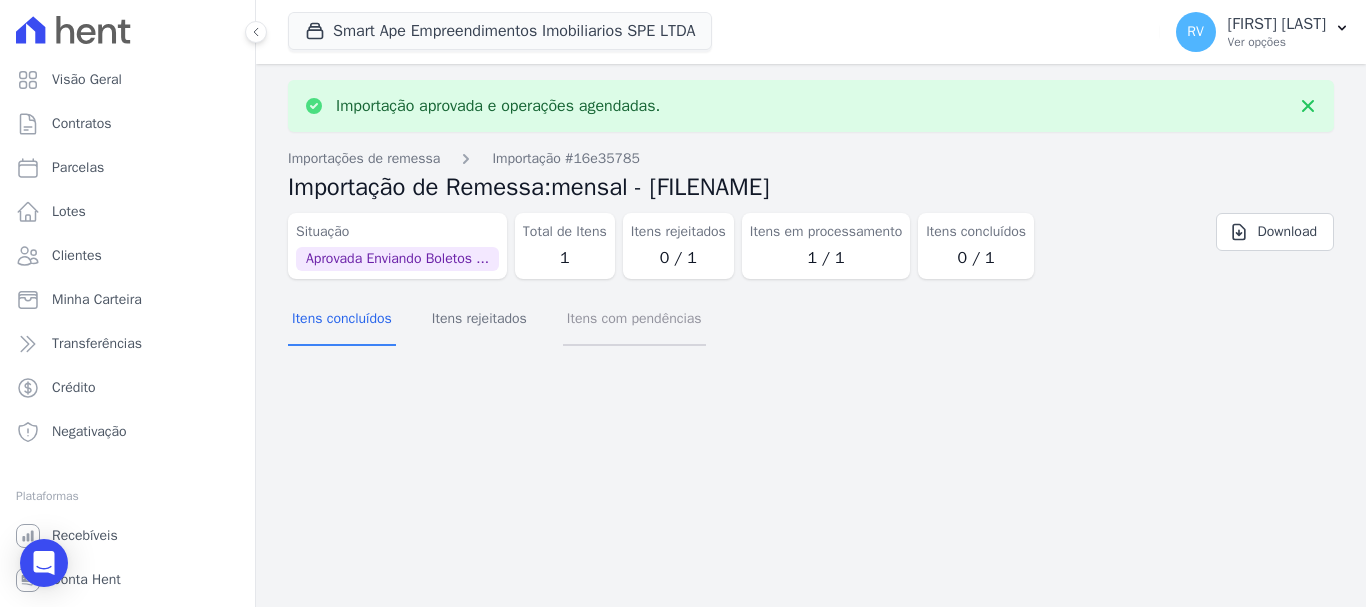 click on "Itens com pendências" at bounding box center [634, 320] 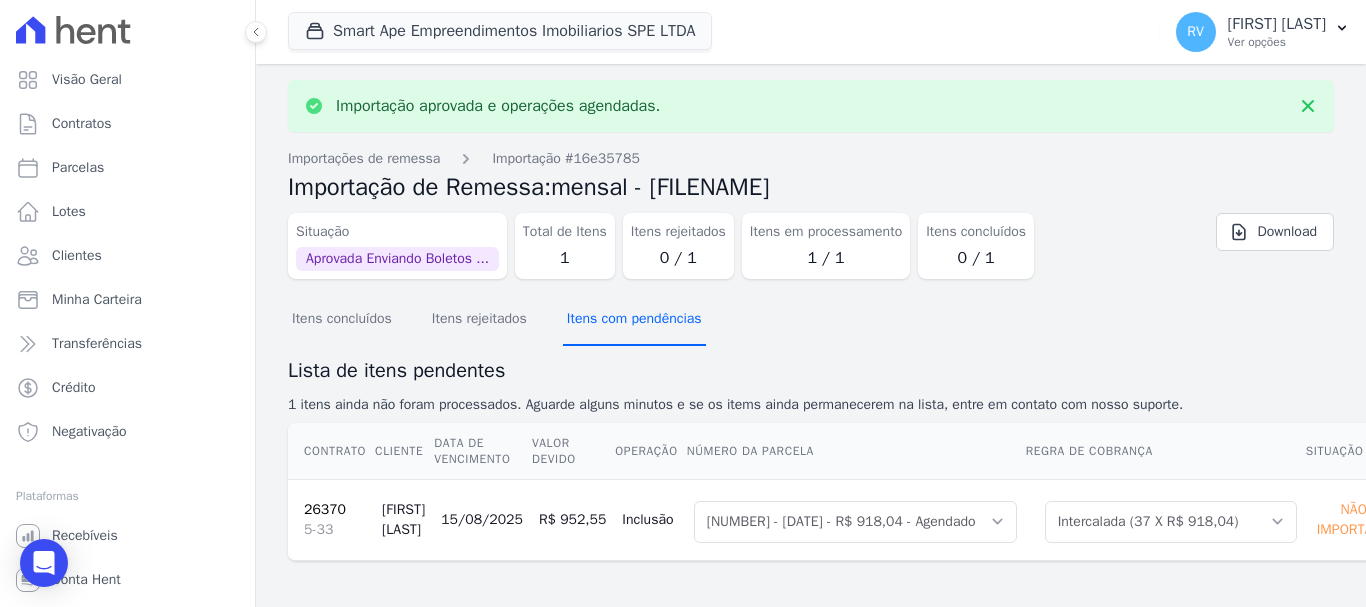 click on "Itens com pendências" at bounding box center (634, 320) 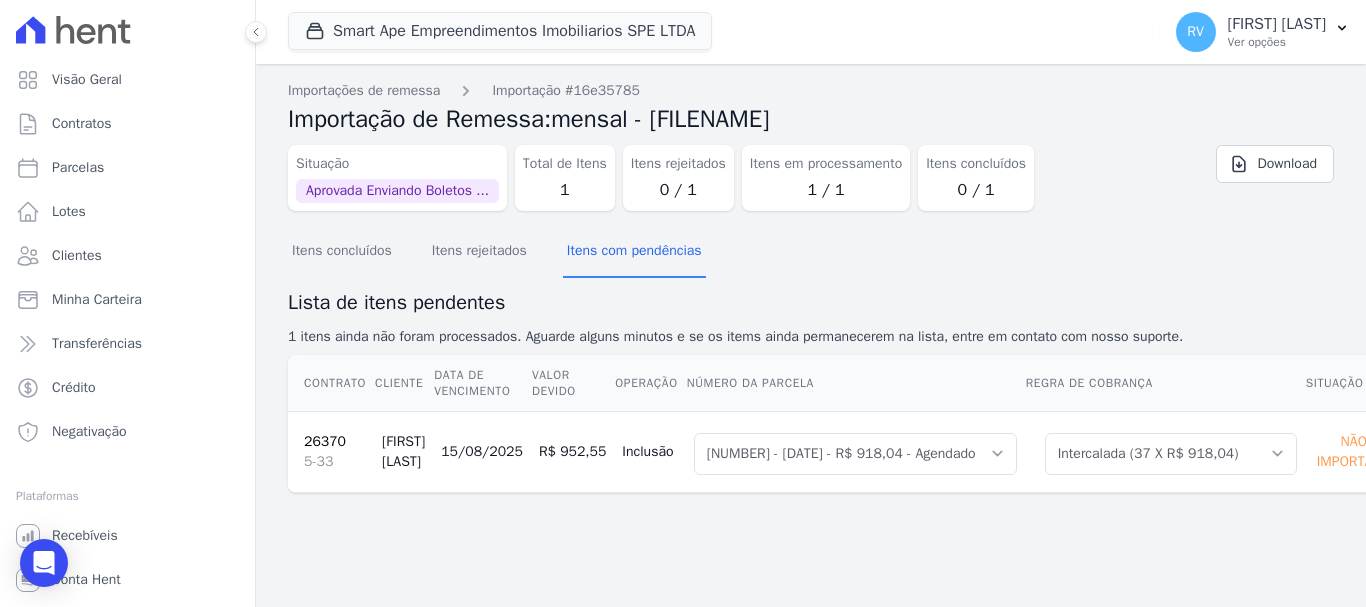 click on "1 itens ainda não foram processados. Aguarde alguns minutos e se os items ainda permanecerem na lista, entre em contato com nosso suporte." at bounding box center (811, 336) 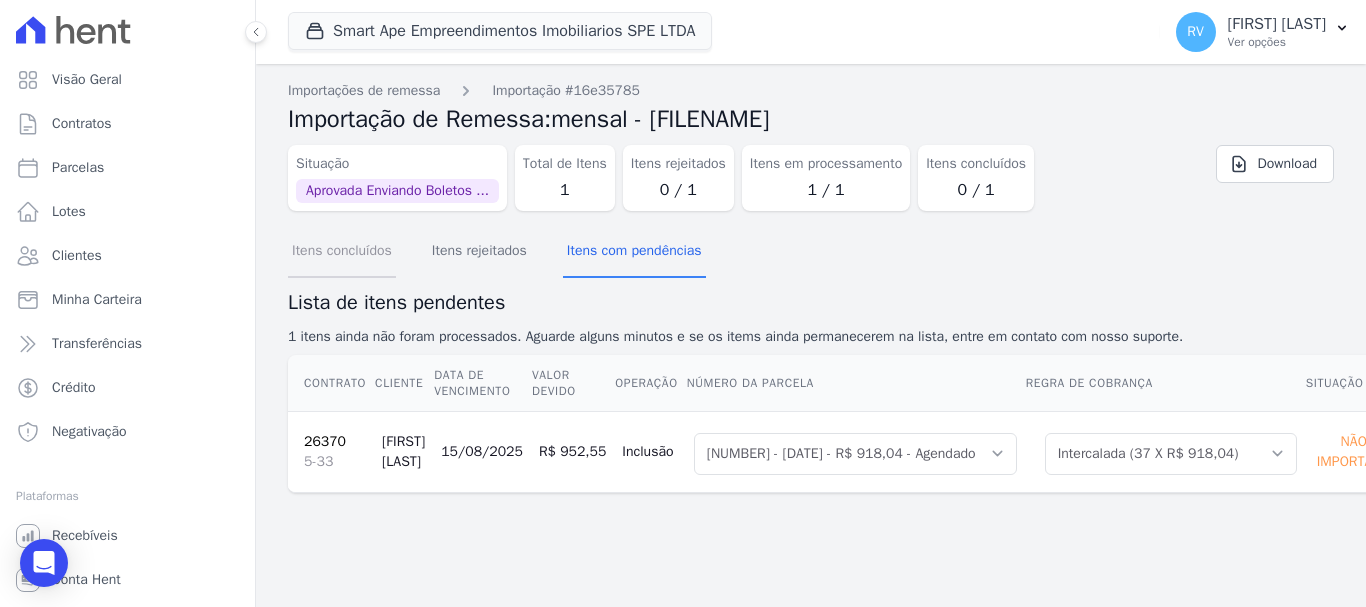 click on "Itens concluídos" at bounding box center (342, 252) 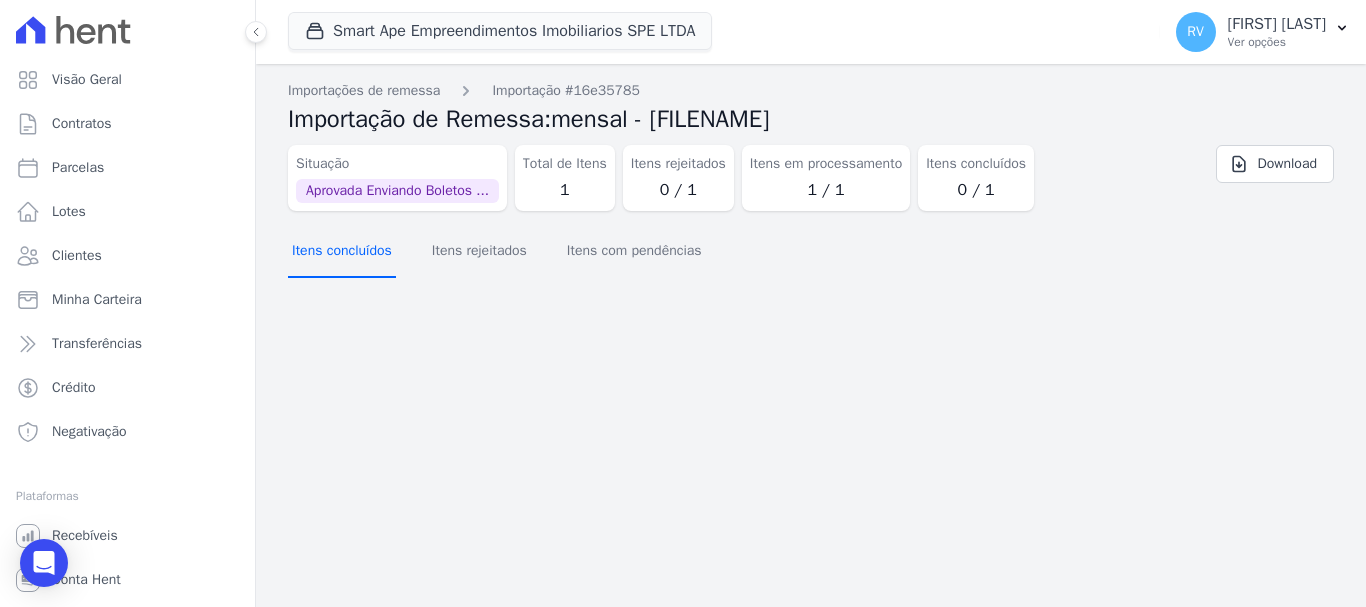 click on "Itens concluídos" at bounding box center [342, 252] 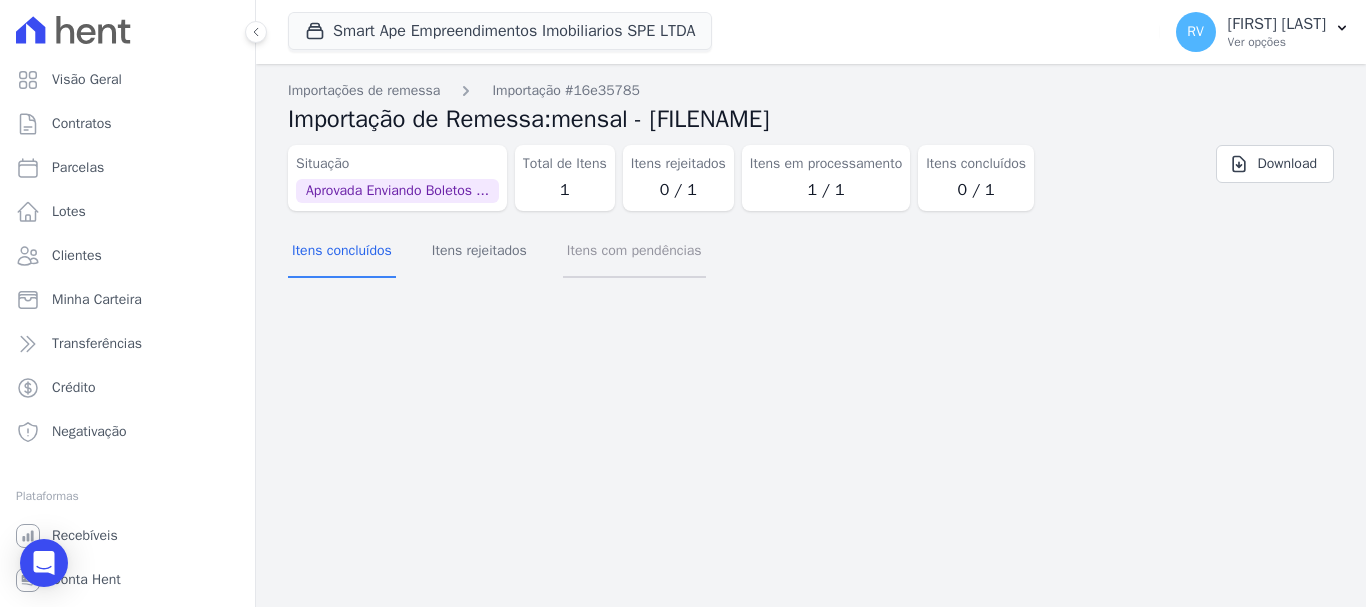 click on "Itens com pendências" at bounding box center [634, 252] 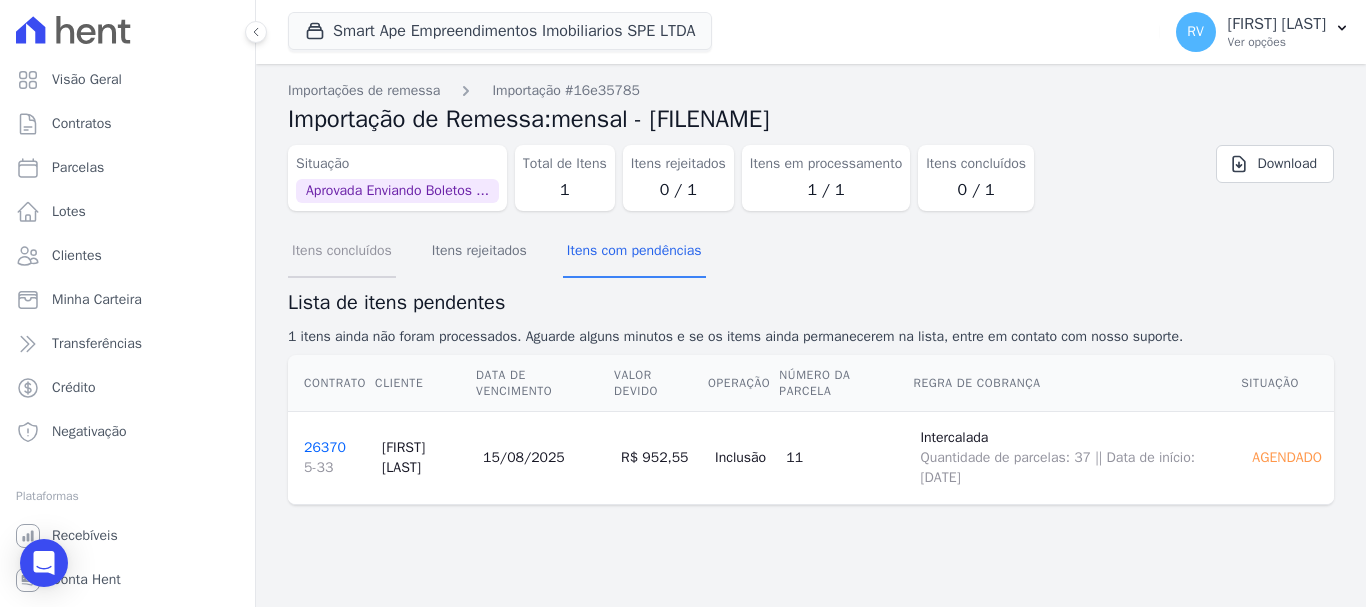 click on "Itens concluídos" at bounding box center (342, 252) 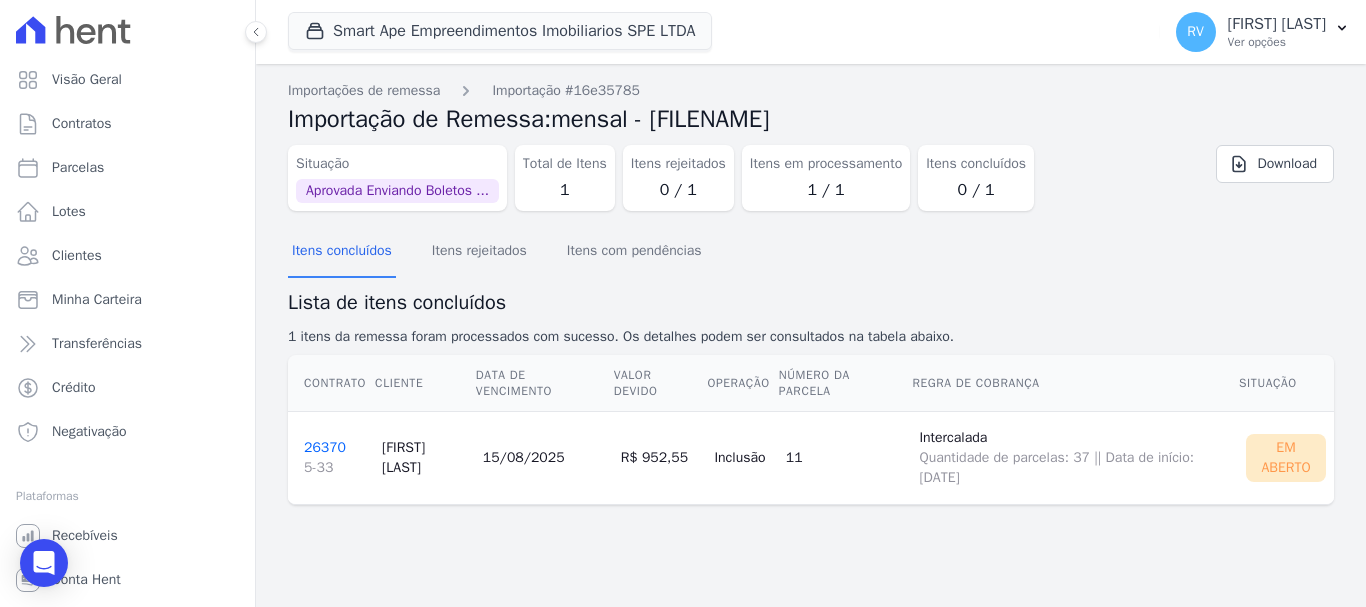 click on "26370
5-33" at bounding box center [335, 458] 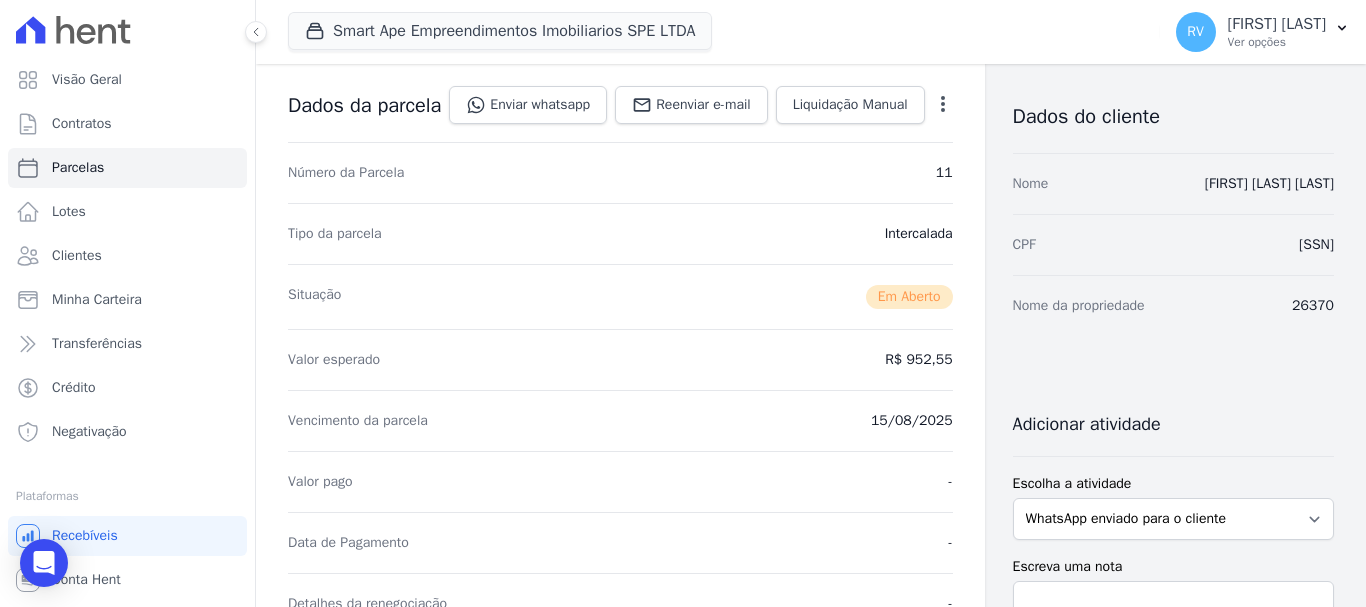 scroll, scrollTop: 500, scrollLeft: 0, axis: vertical 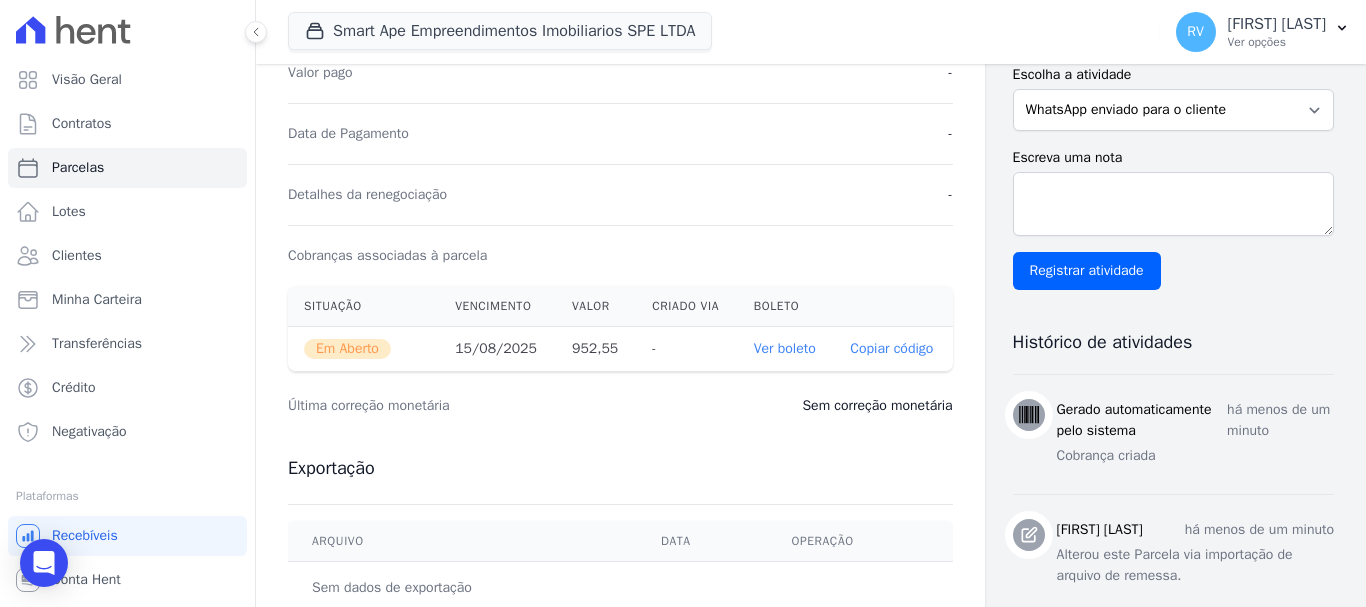 click on "Ver boleto" at bounding box center [785, 348] 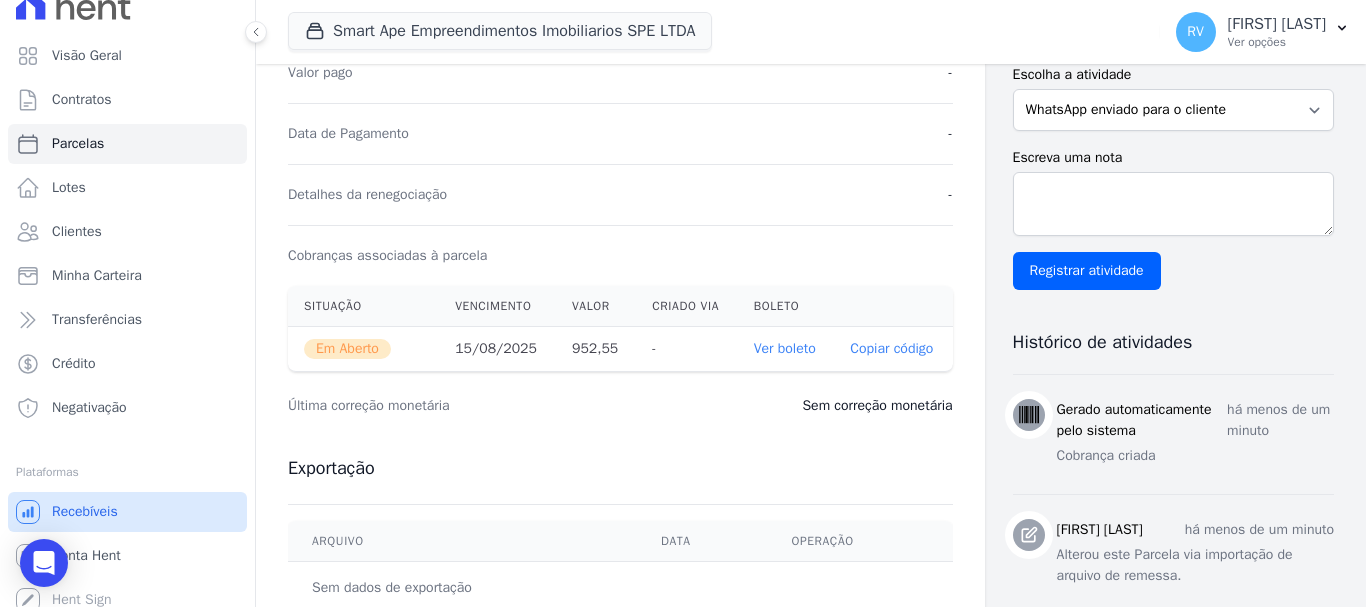 scroll, scrollTop: 37, scrollLeft: 0, axis: vertical 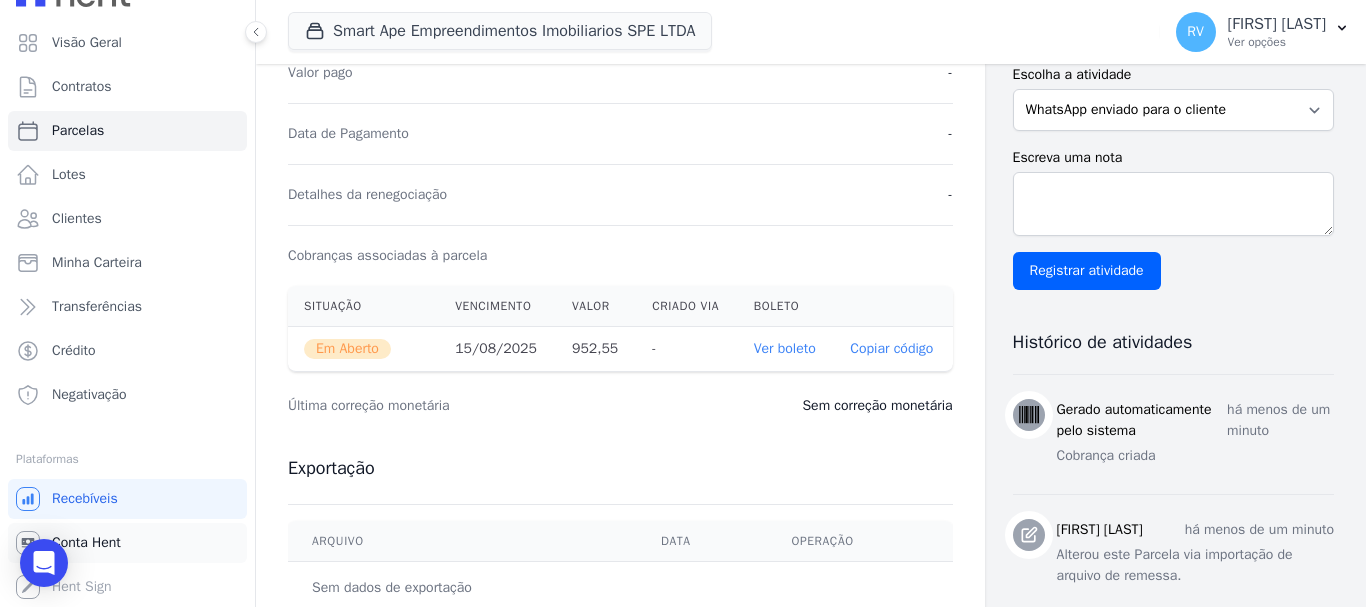 click on "Conta Hent" at bounding box center (127, 543) 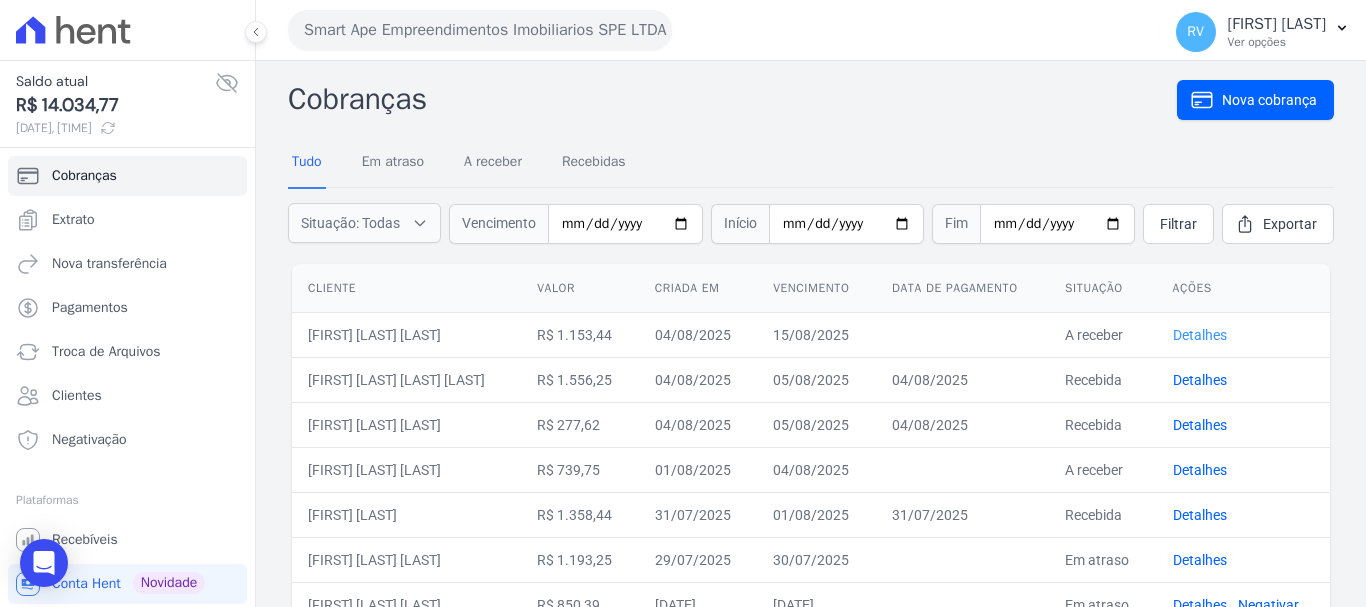 click on "Detalhes" at bounding box center (1200, 335) 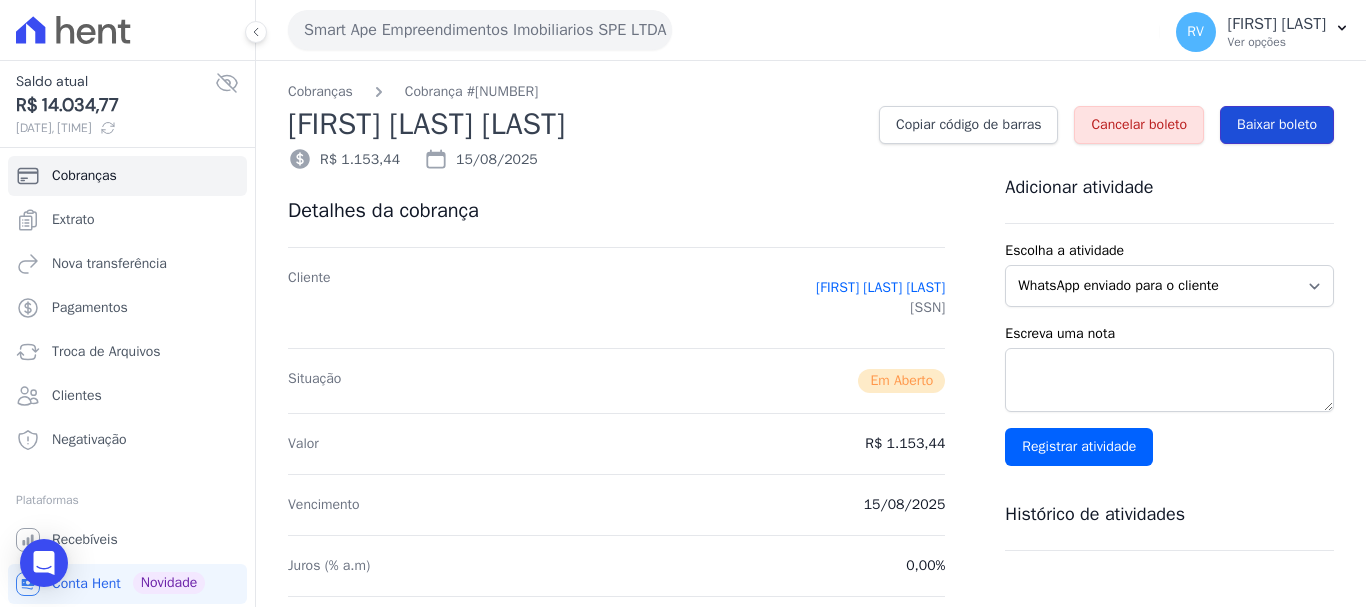 click on "Baixar boleto" at bounding box center [1277, 125] 